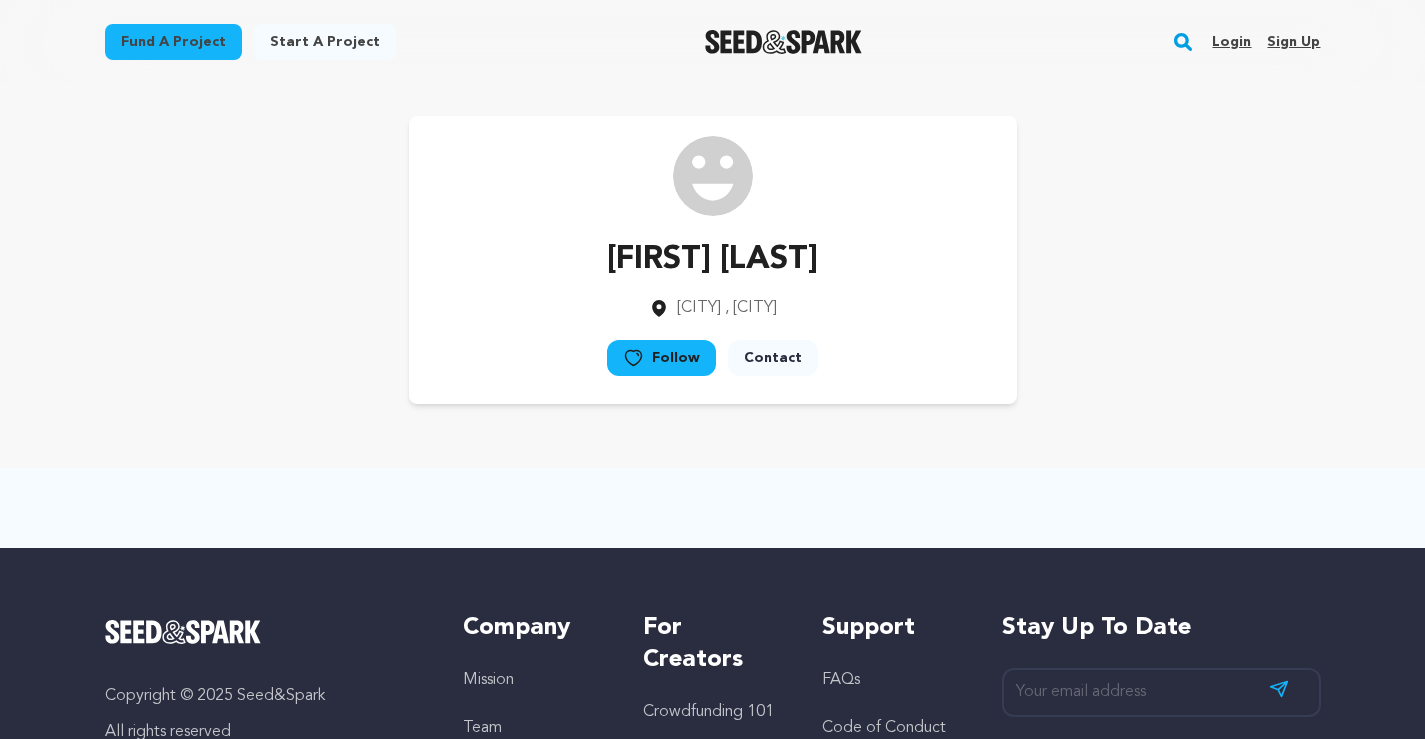 scroll, scrollTop: 0, scrollLeft: 0, axis: both 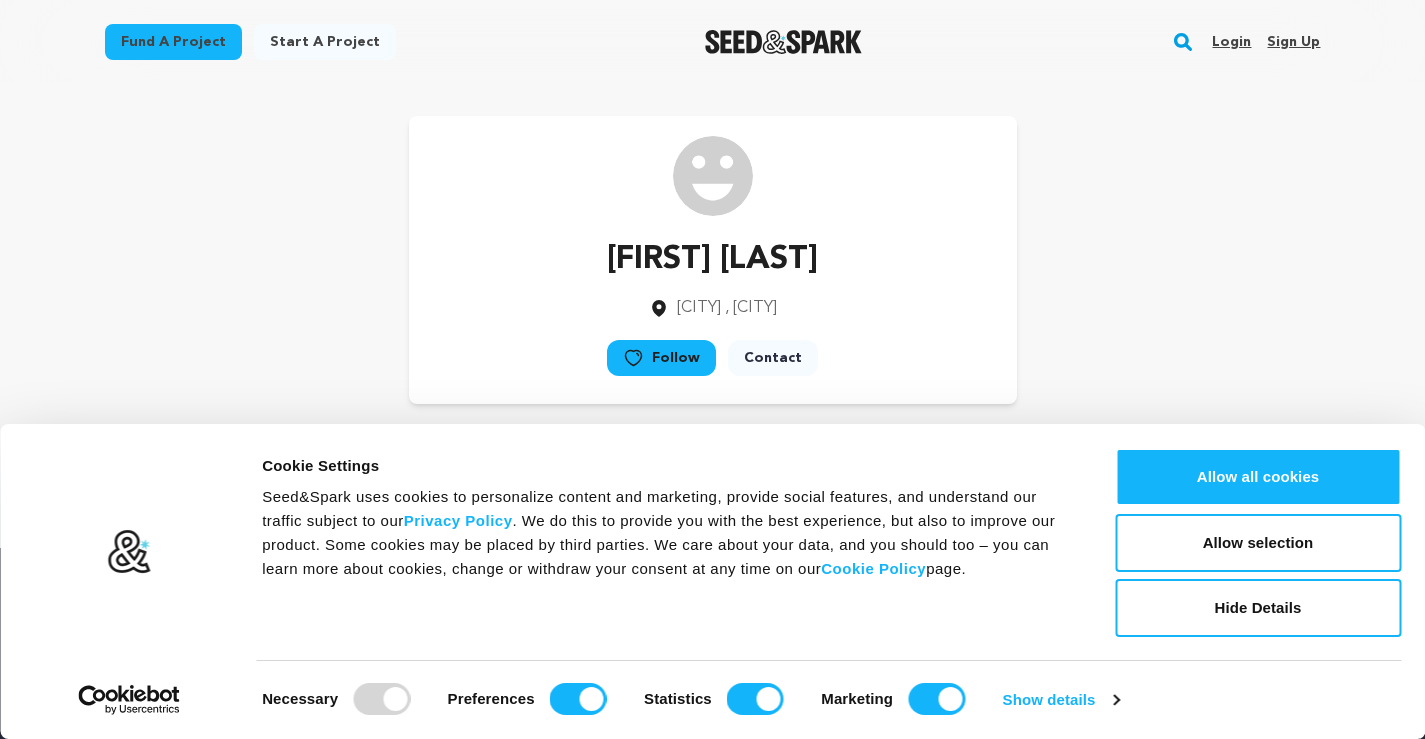 click on "Sign up" at bounding box center (1293, 42) 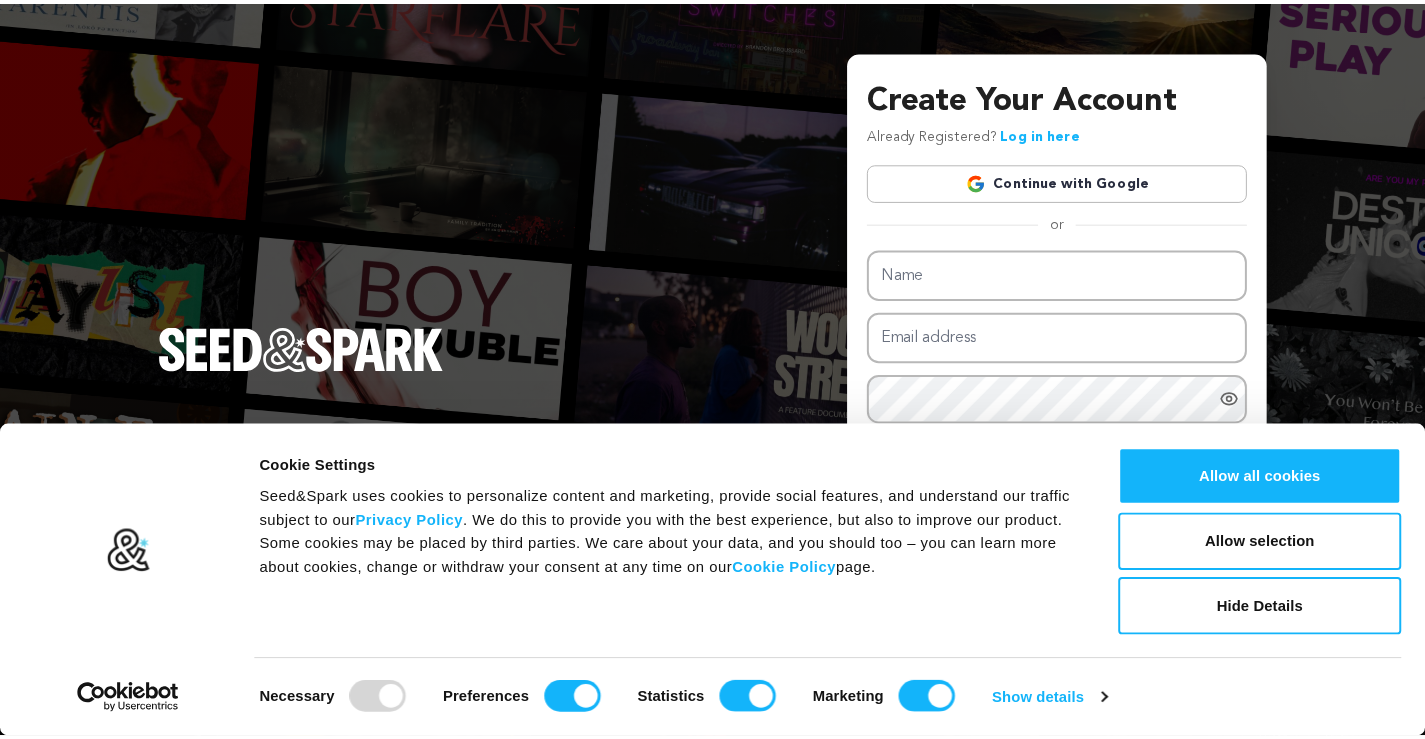 scroll, scrollTop: 0, scrollLeft: 0, axis: both 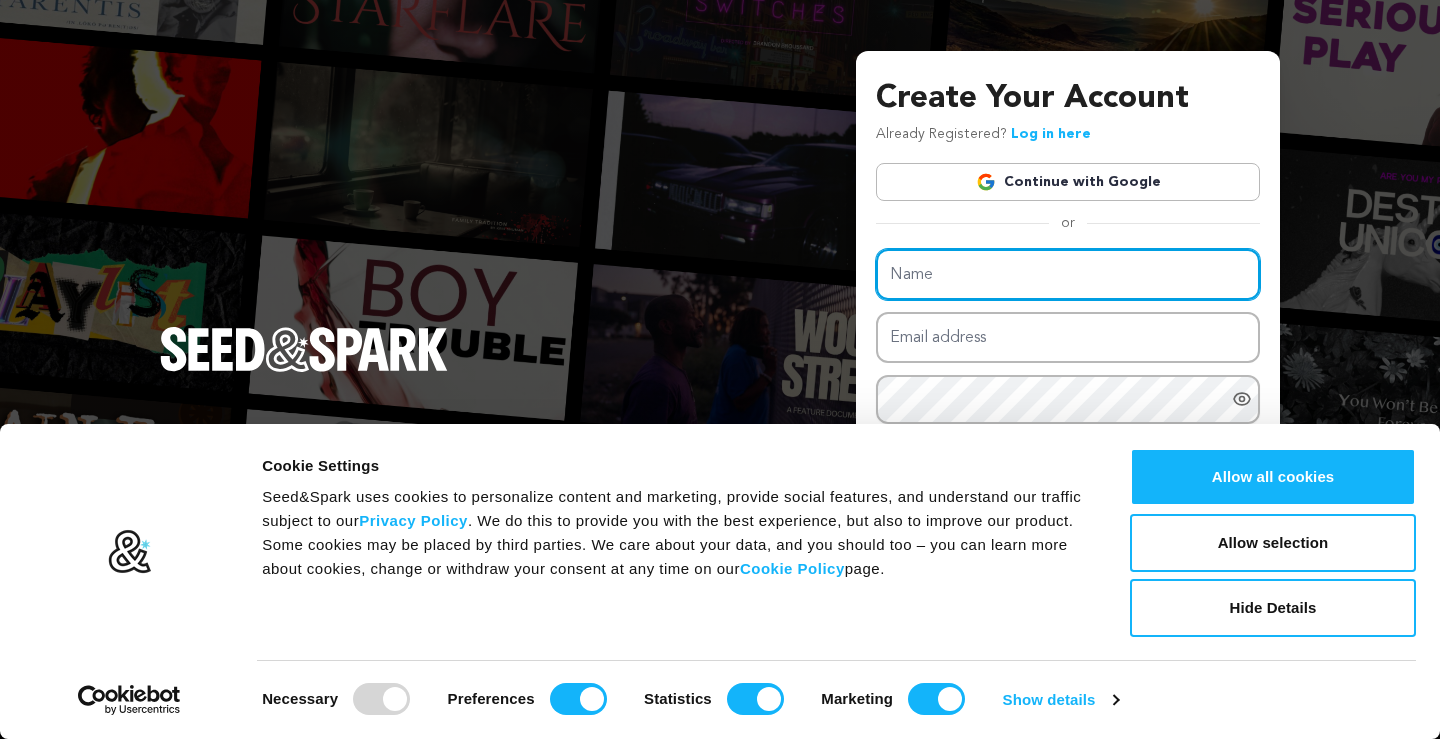 click on "Name" at bounding box center (1068, 274) 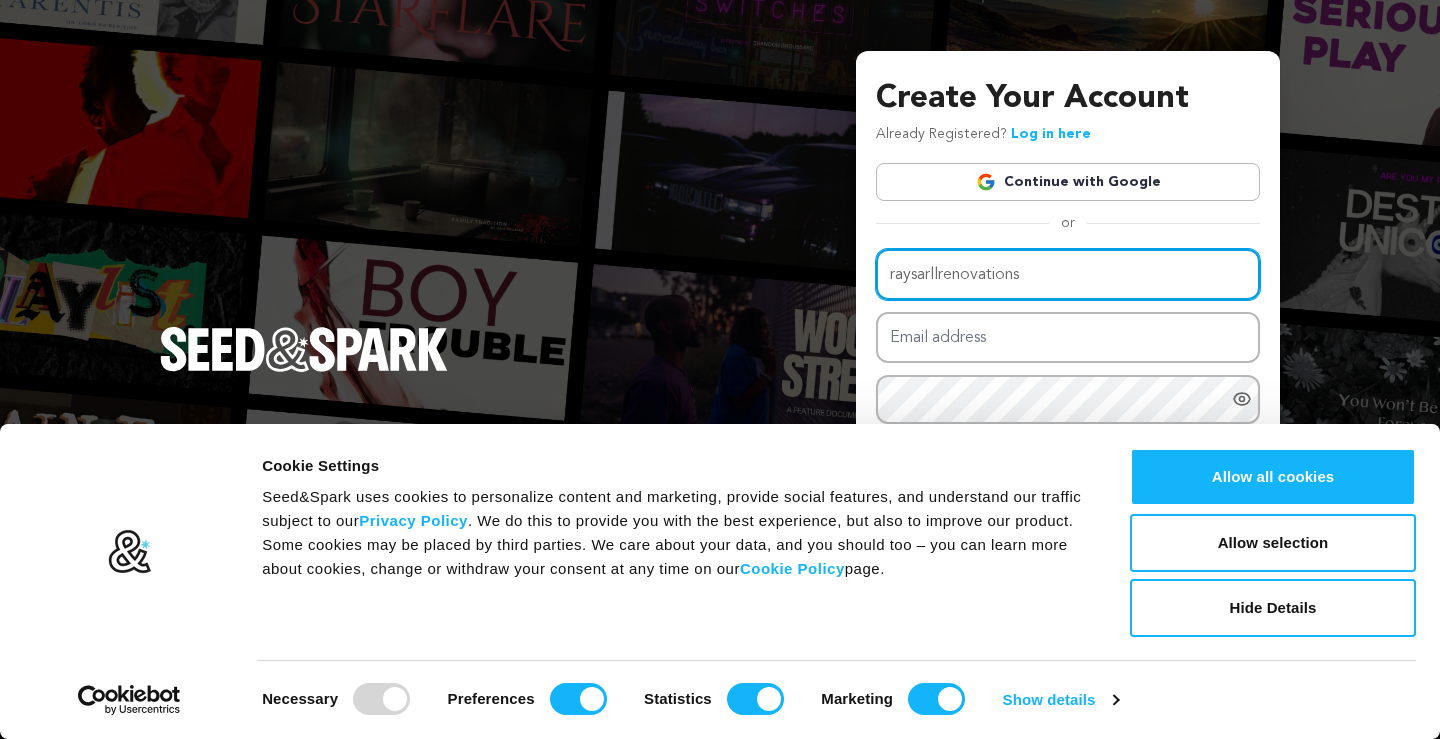 type on "raysarllrenovations" 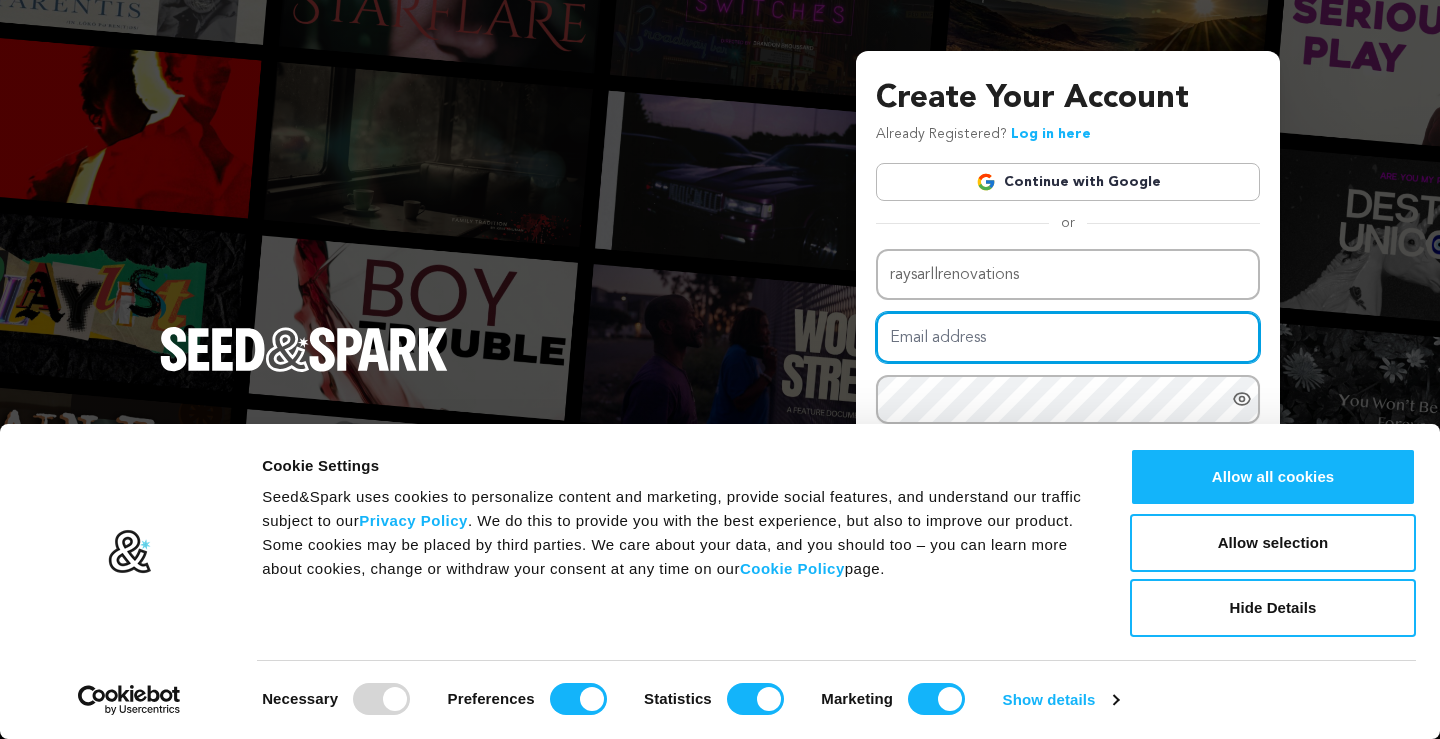 click on "Email address" at bounding box center [1068, 337] 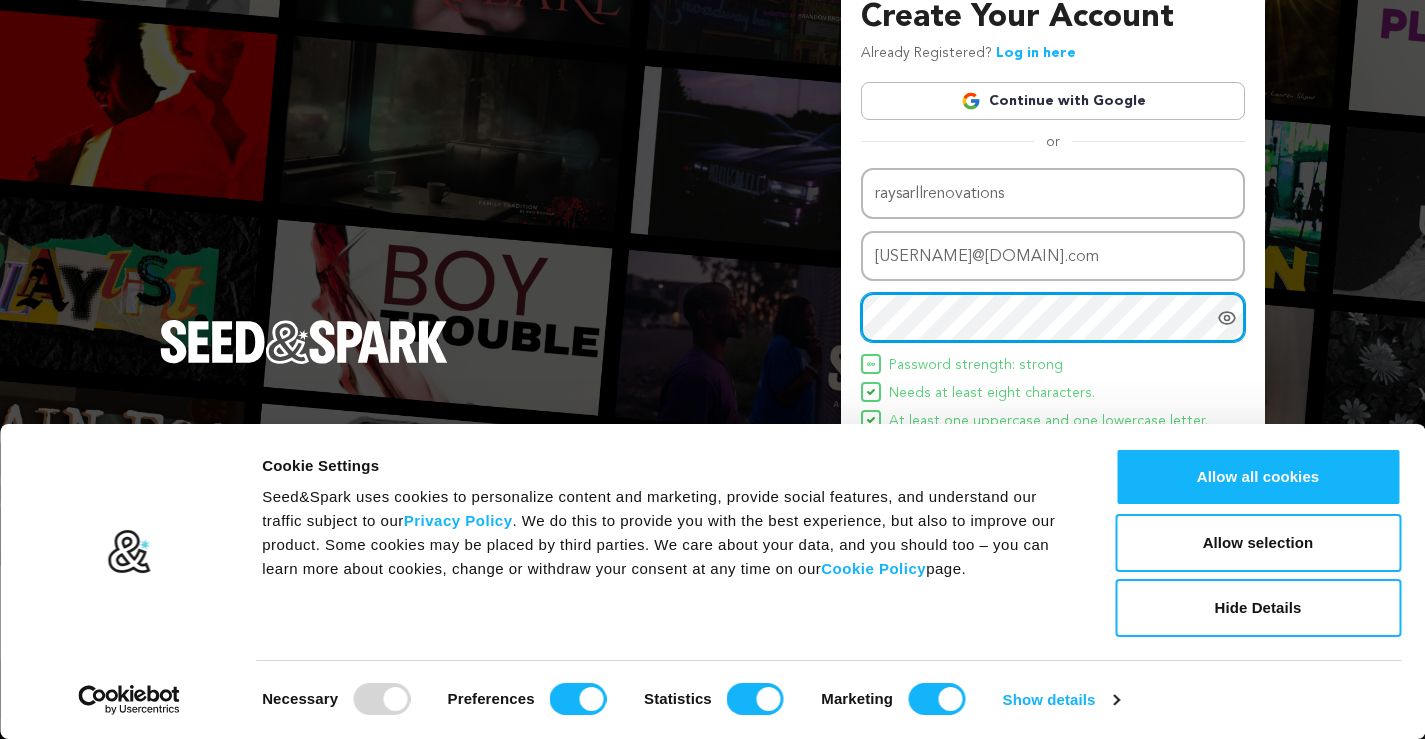 scroll, scrollTop: 44, scrollLeft: 0, axis: vertical 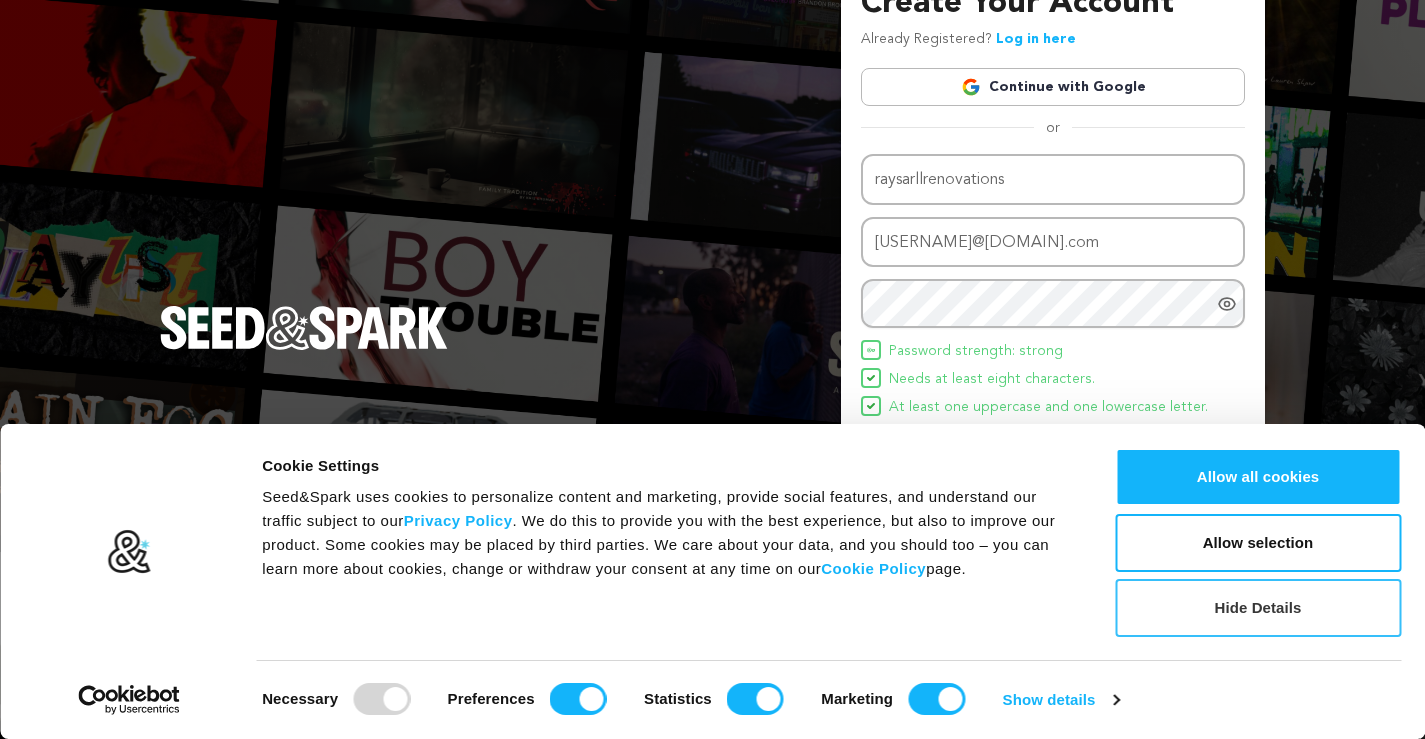click on "Hide Details" at bounding box center [1258, 608] 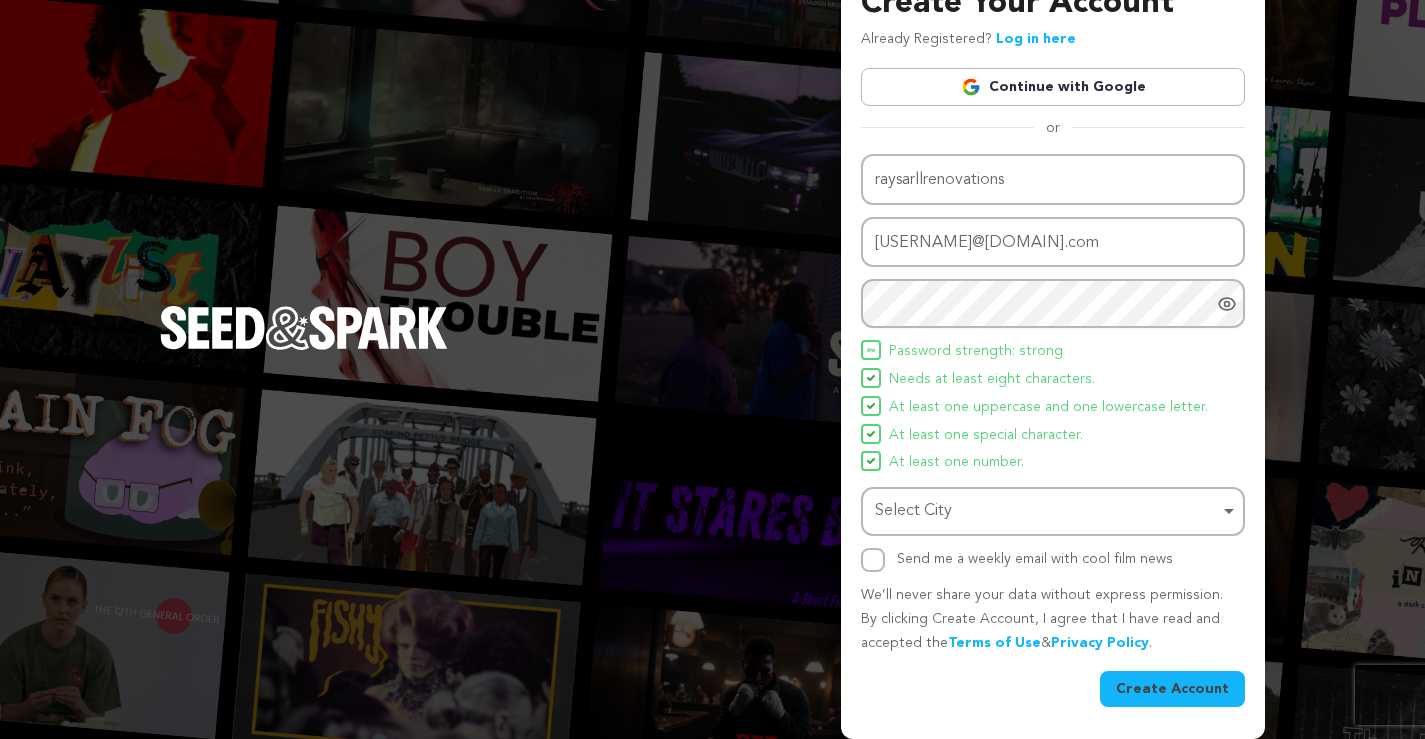 click on "Select City Remove item" at bounding box center (1047, 511) 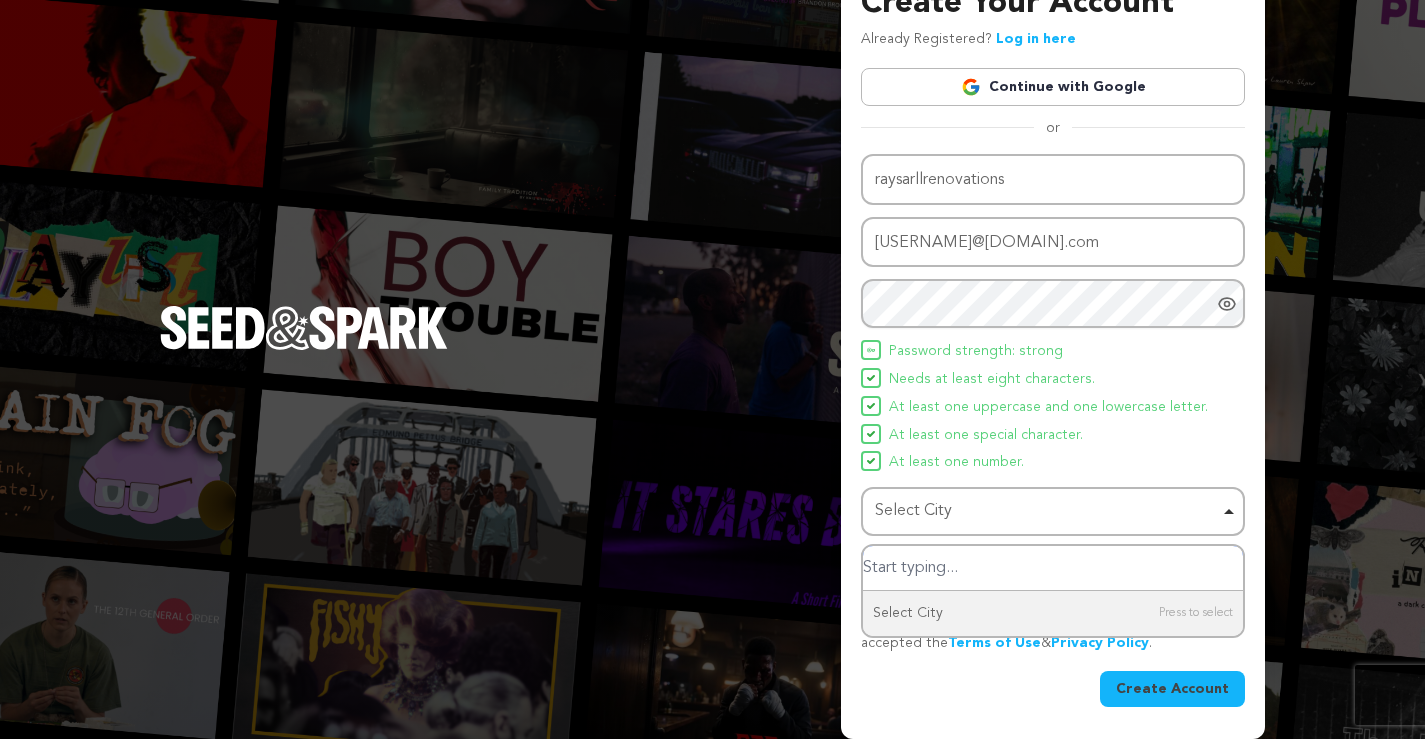 click at bounding box center [1053, 568] 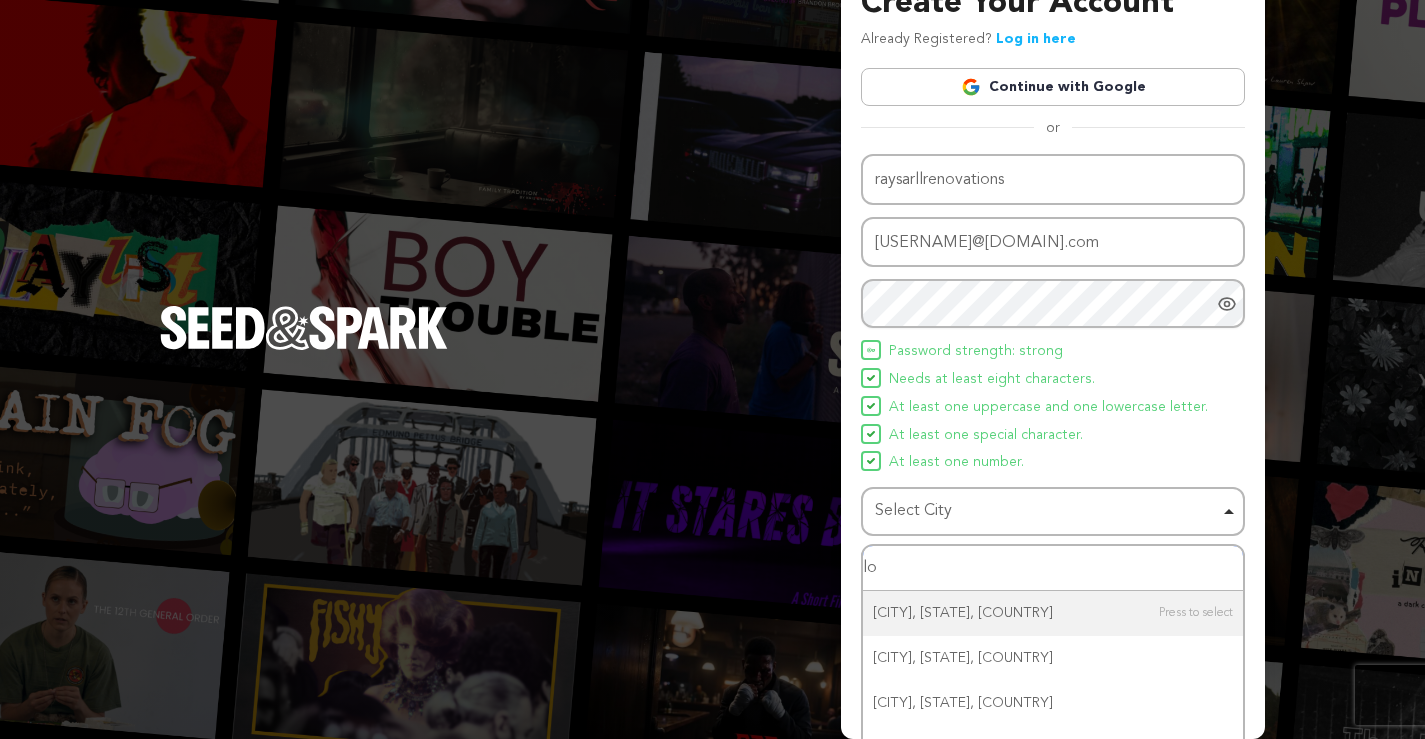 type on "lon" 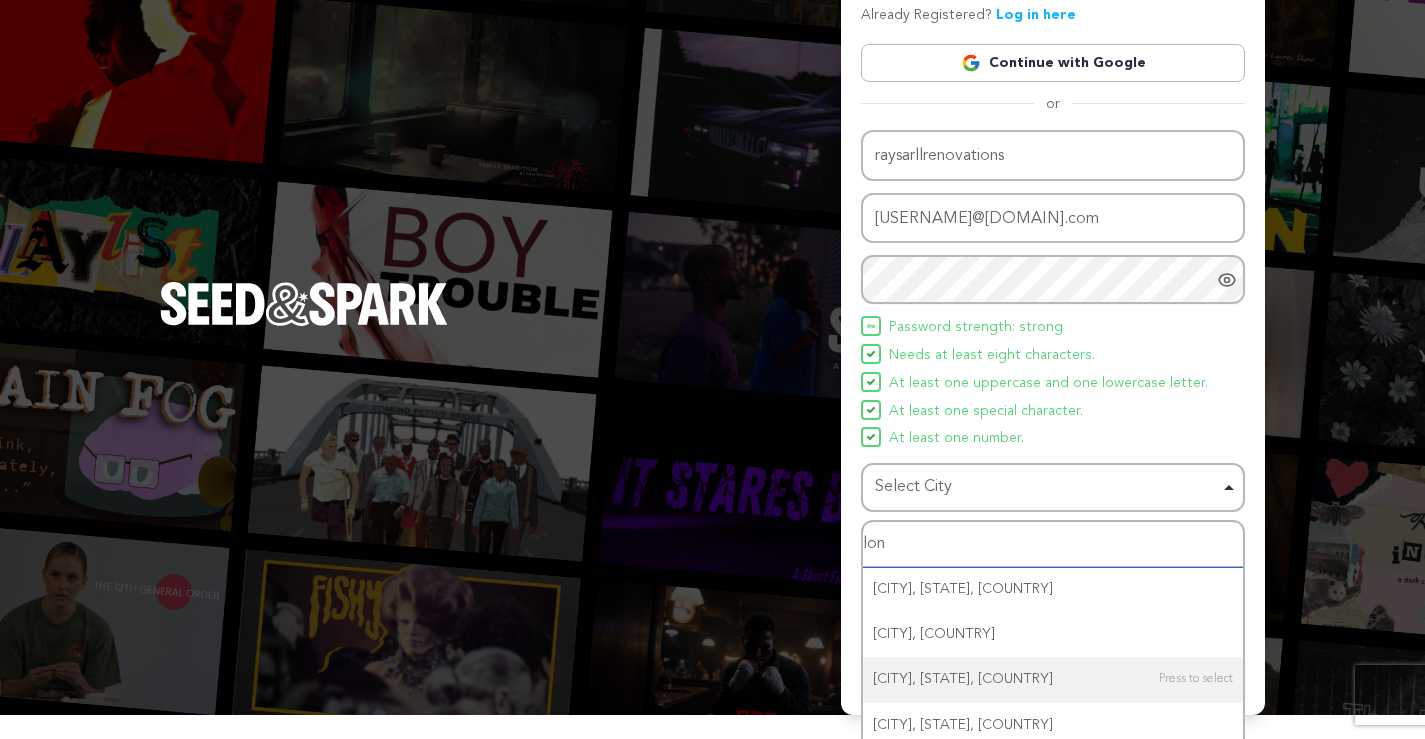 scroll, scrollTop: 79, scrollLeft: 0, axis: vertical 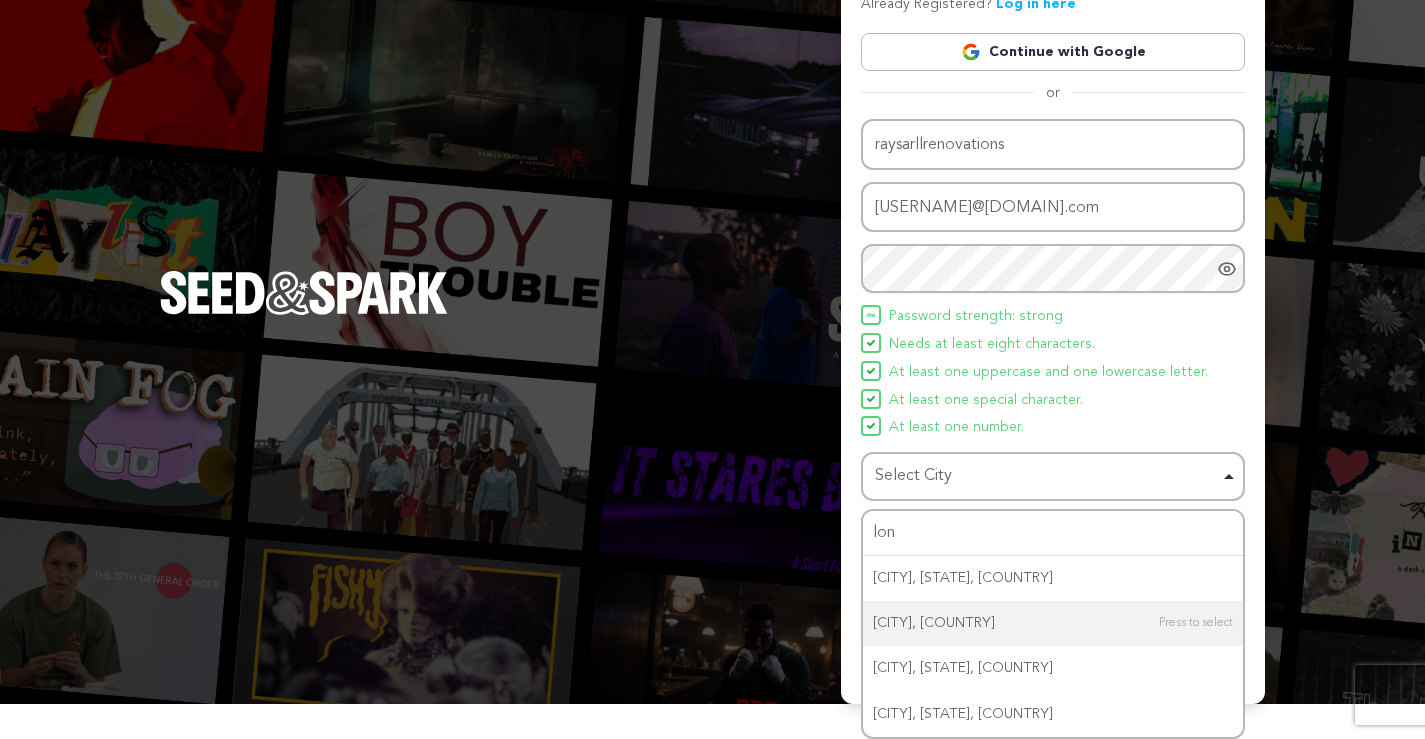 type 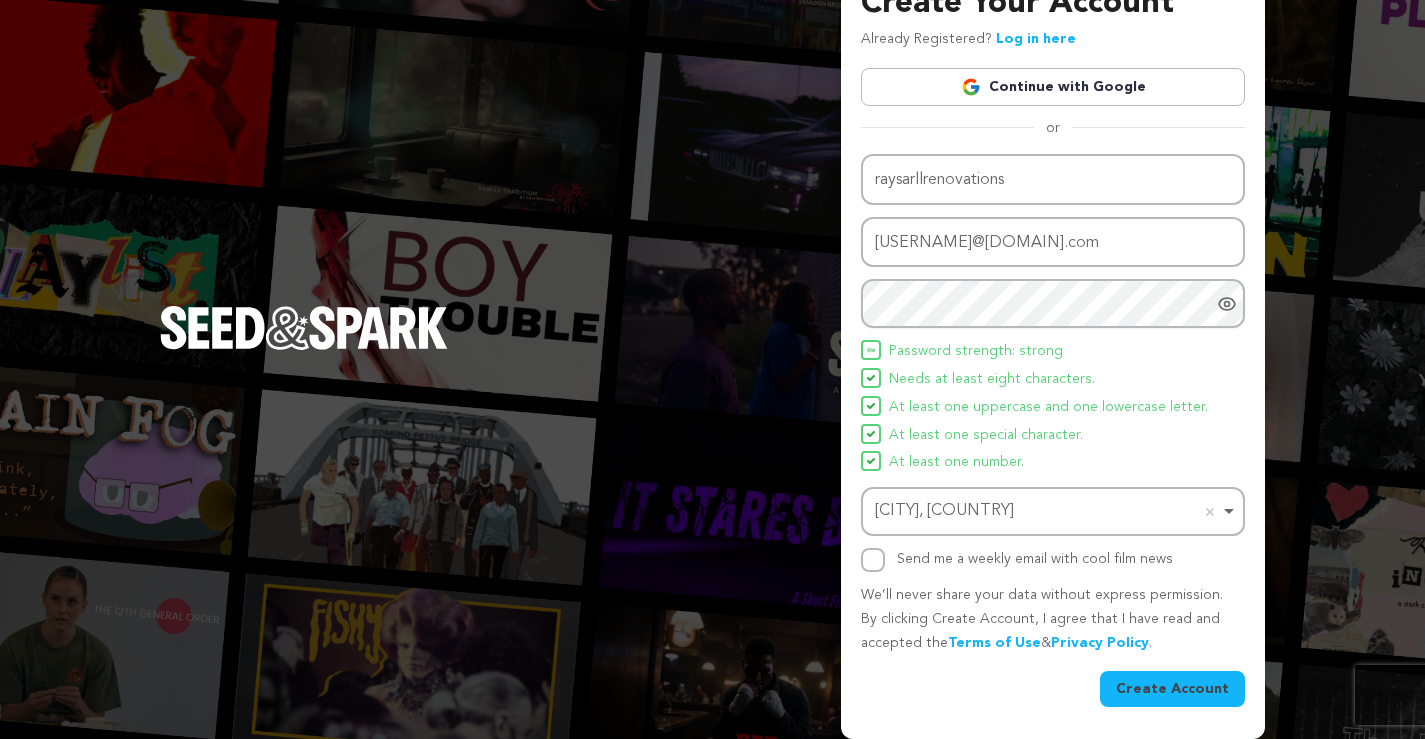 scroll, scrollTop: 44, scrollLeft: 0, axis: vertical 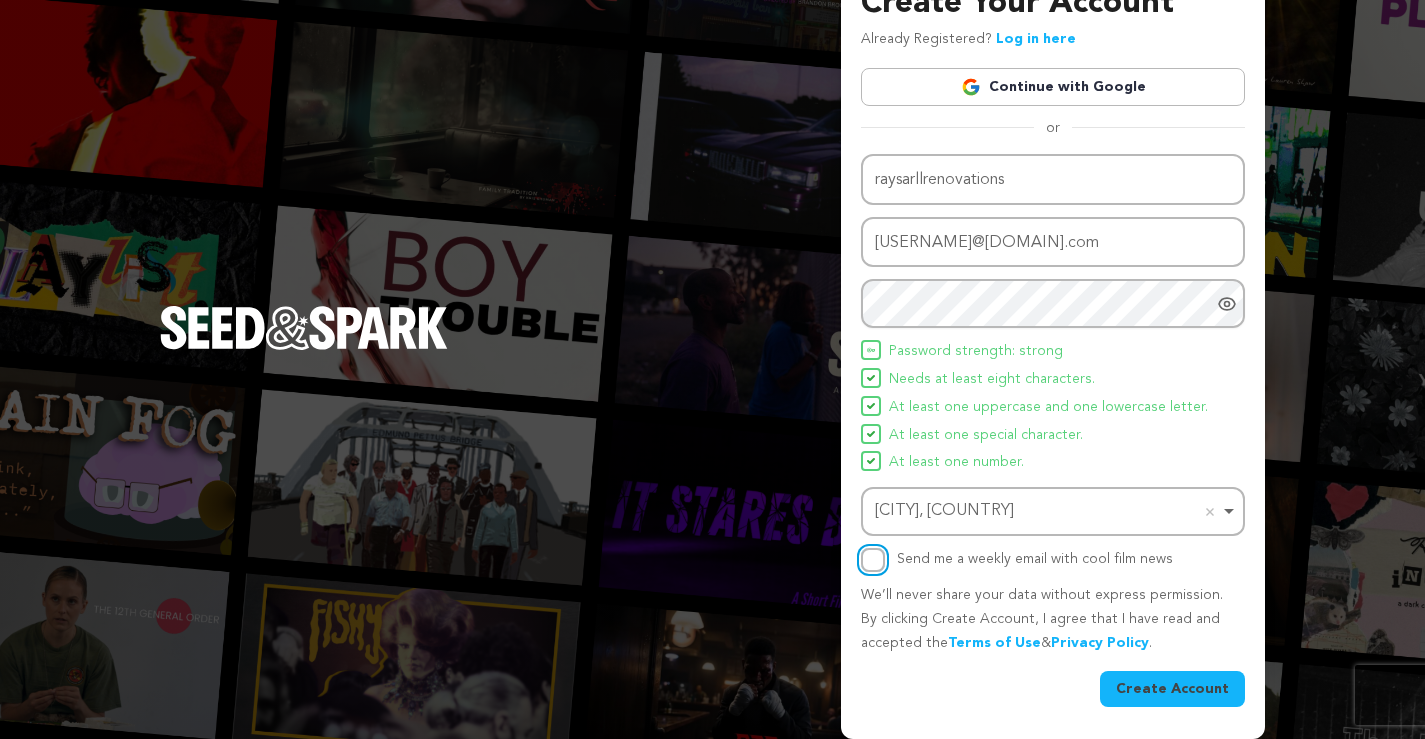 click on "Send me a weekly email with cool film news" at bounding box center [873, 560] 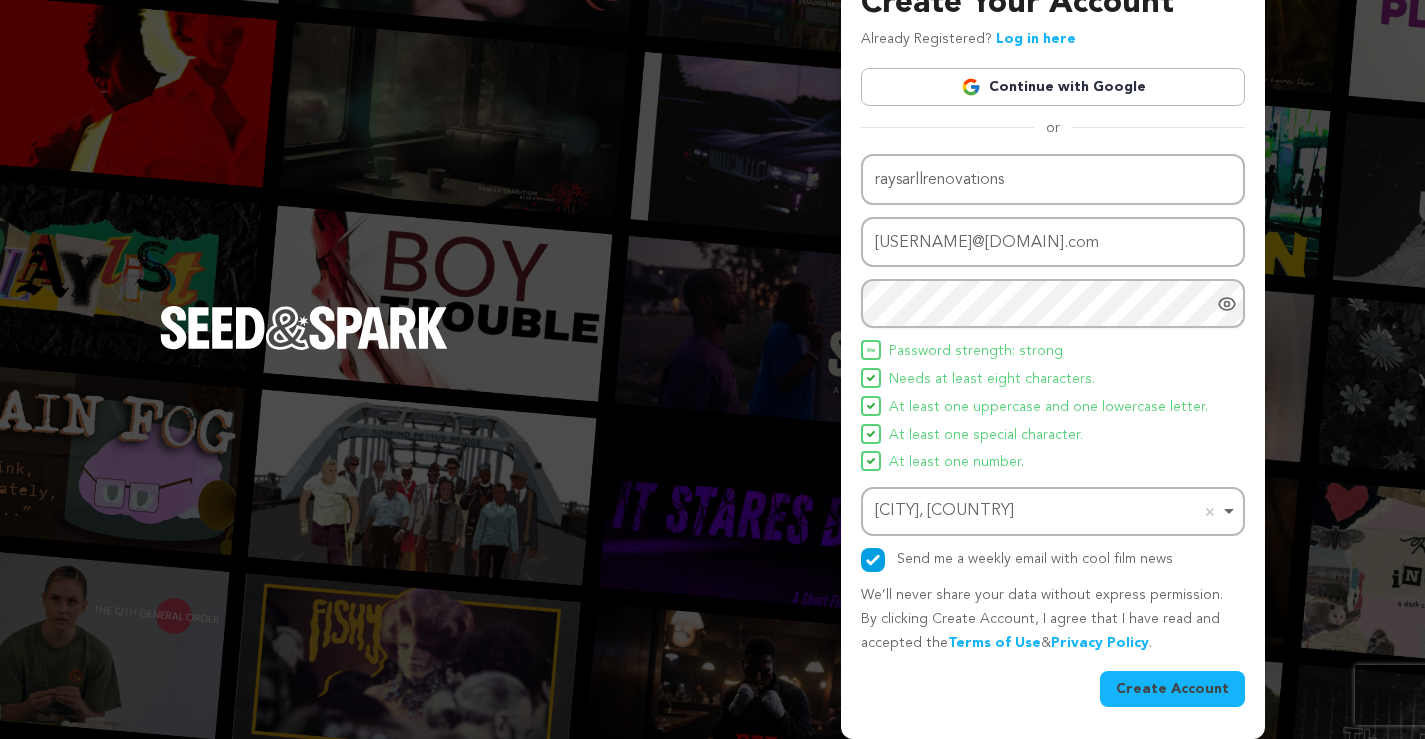 click on "Create Account" at bounding box center [1172, 689] 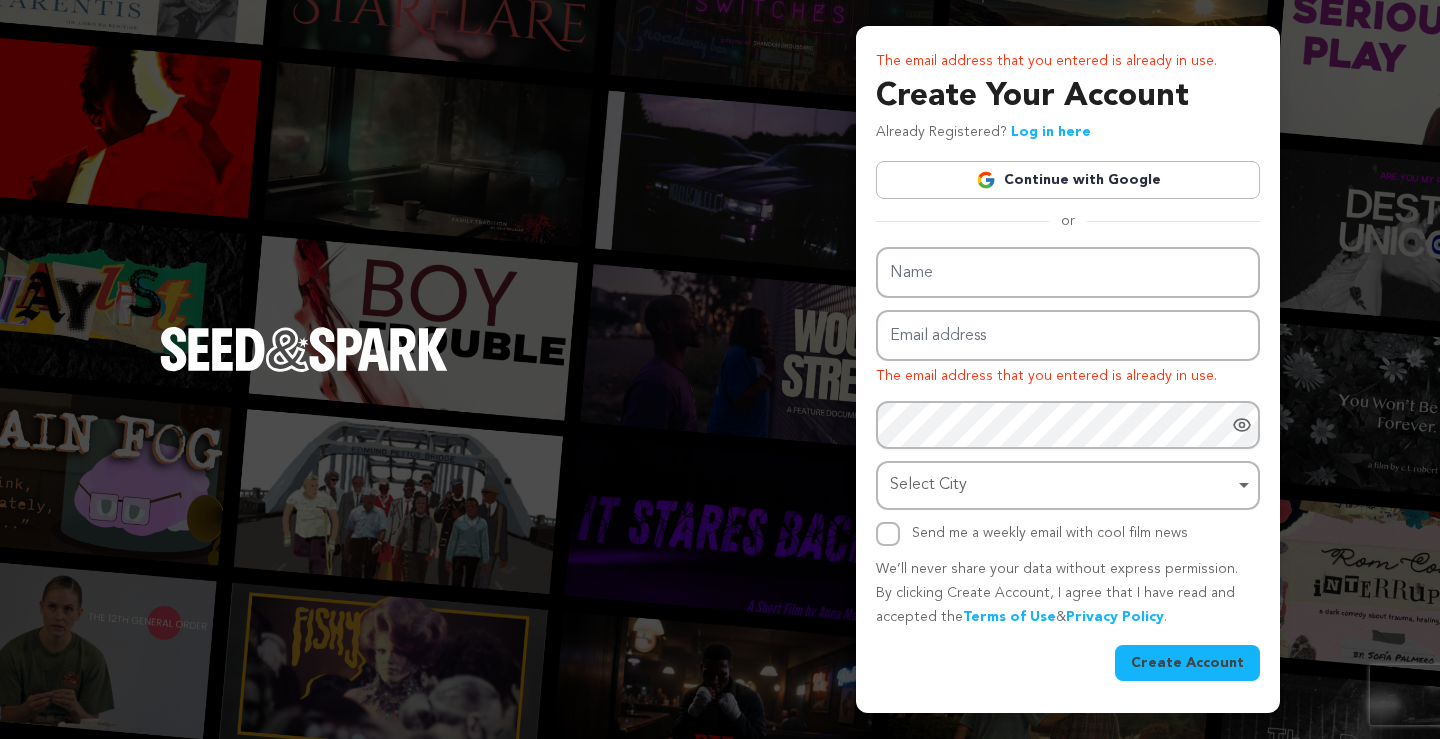 scroll, scrollTop: 0, scrollLeft: 0, axis: both 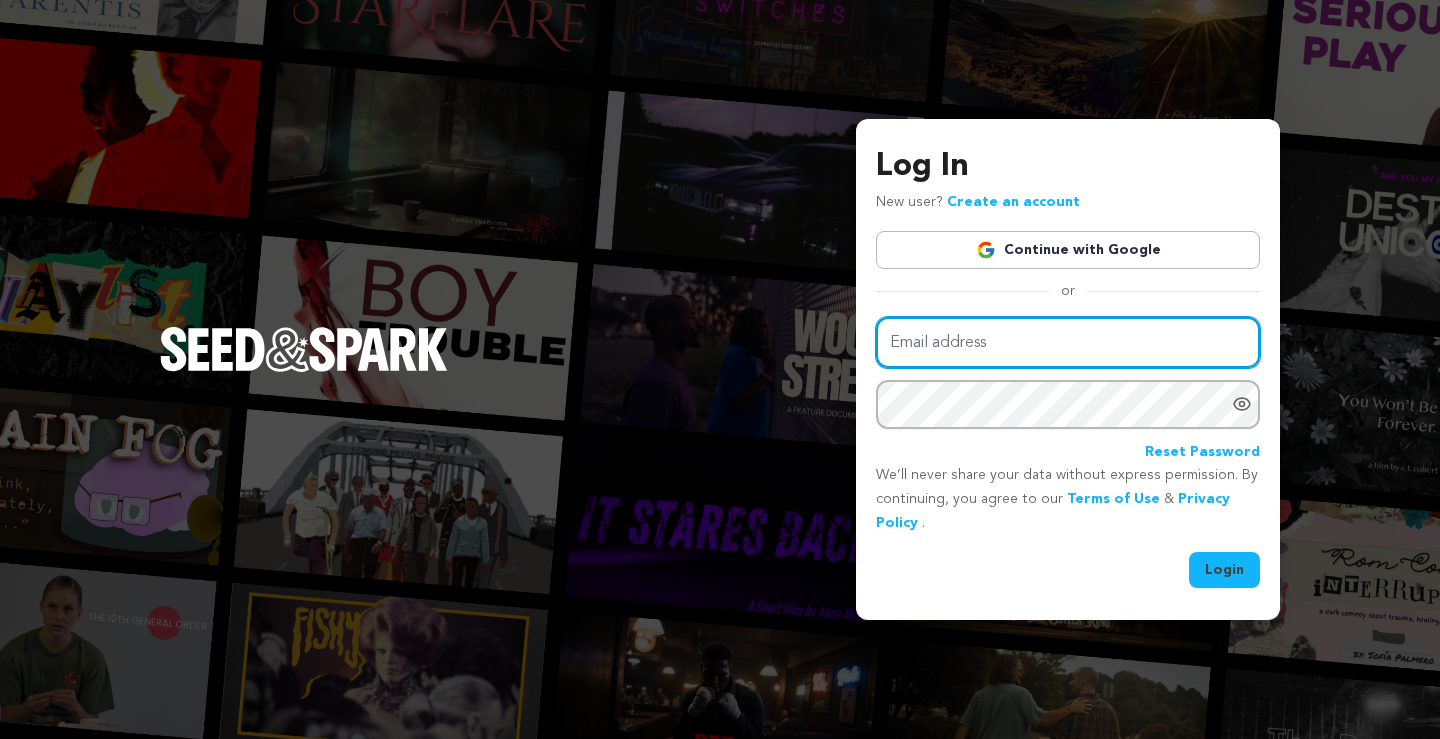 click on "Email address" at bounding box center (1068, 342) 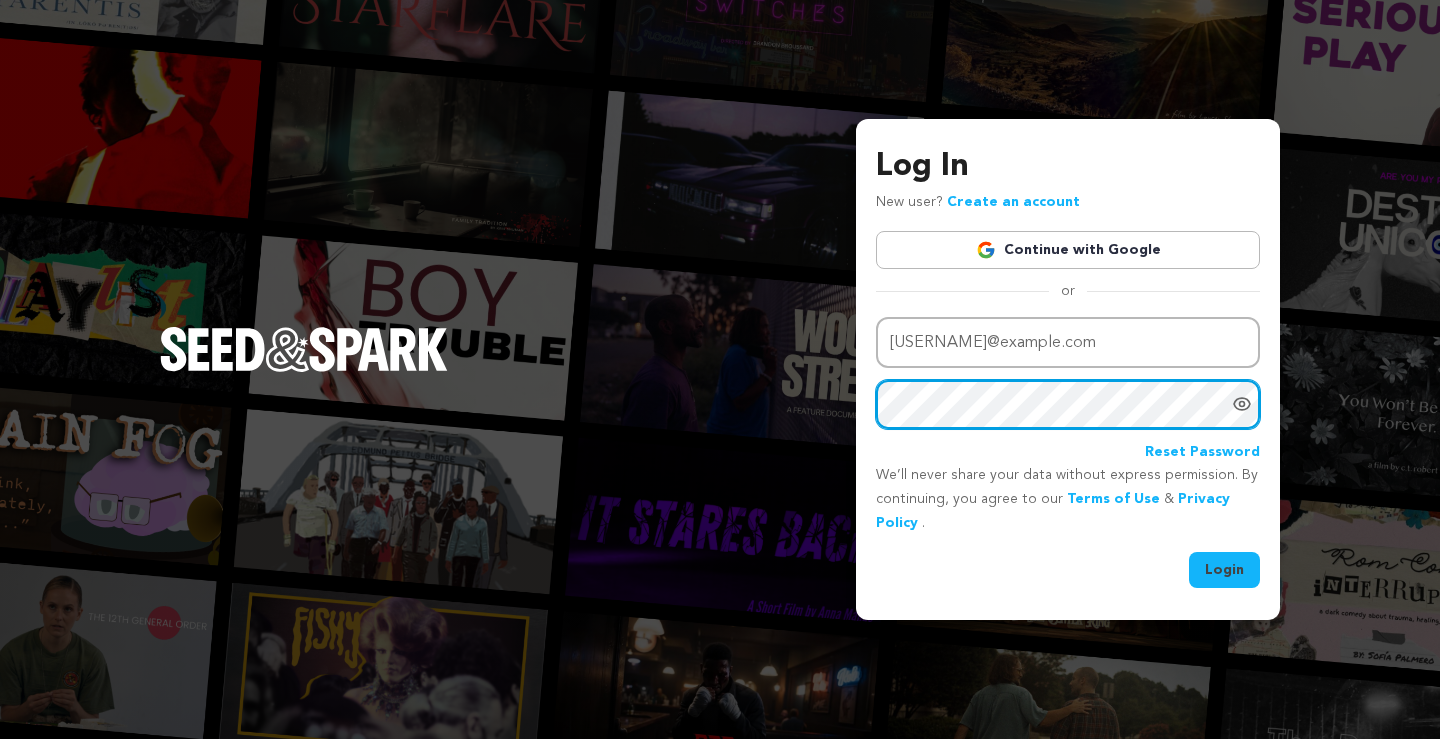 click on "Login" at bounding box center (1224, 570) 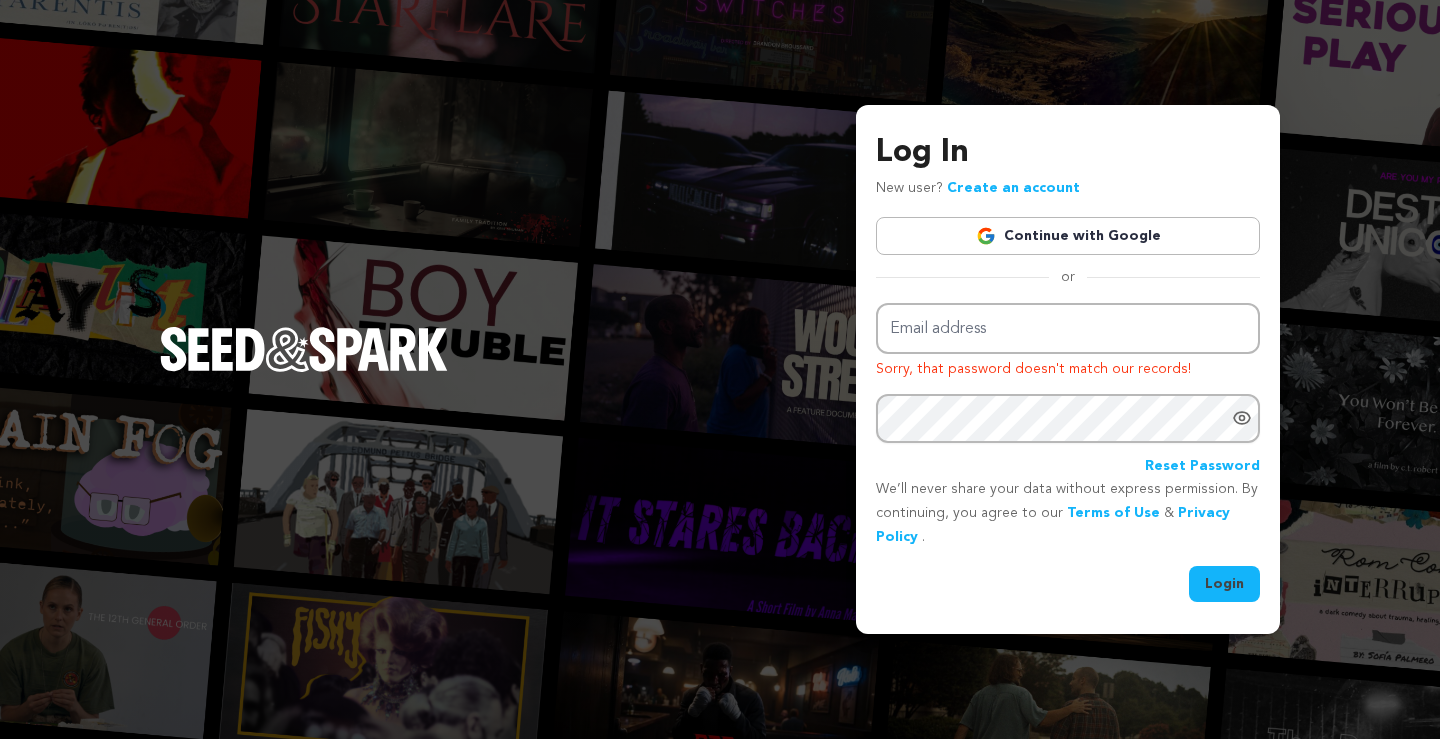 scroll, scrollTop: 0, scrollLeft: 0, axis: both 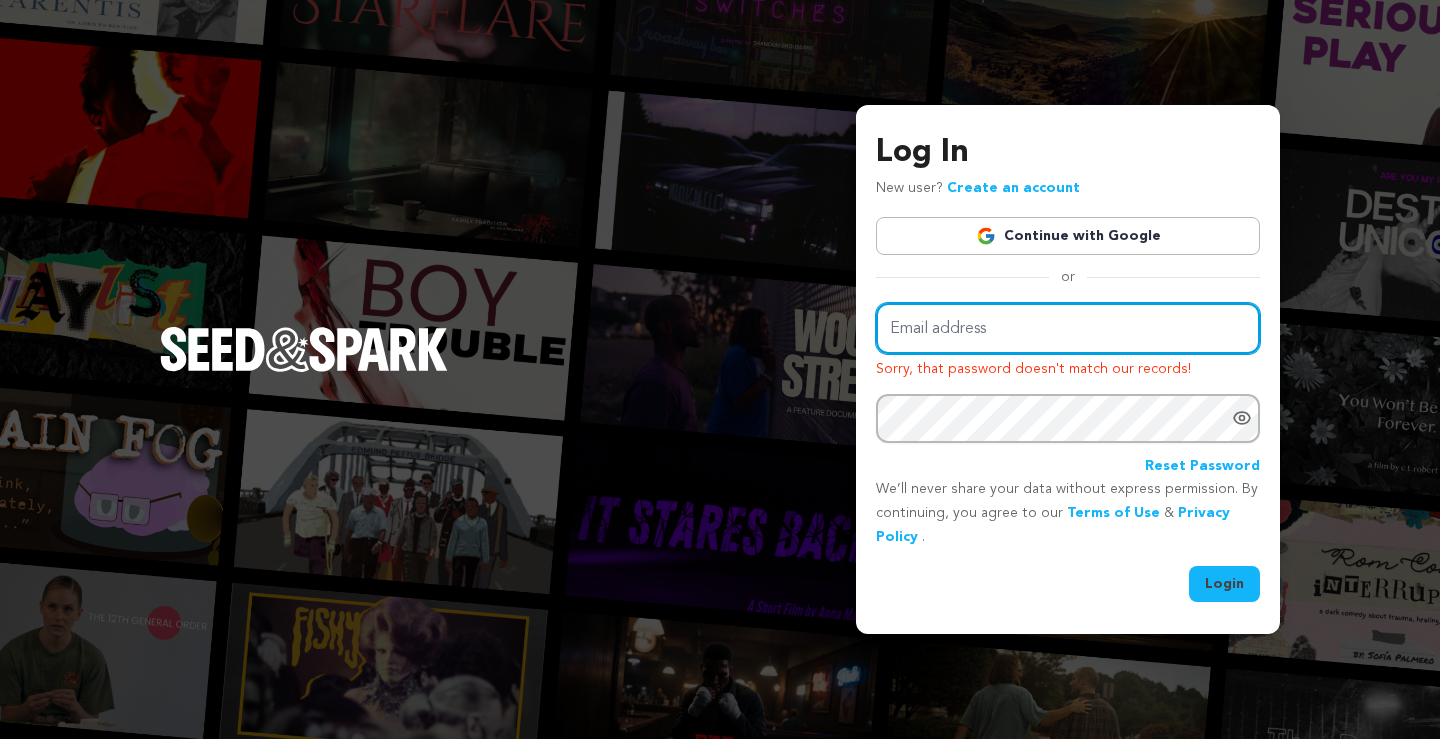 click on "Email address" at bounding box center (1068, 328) 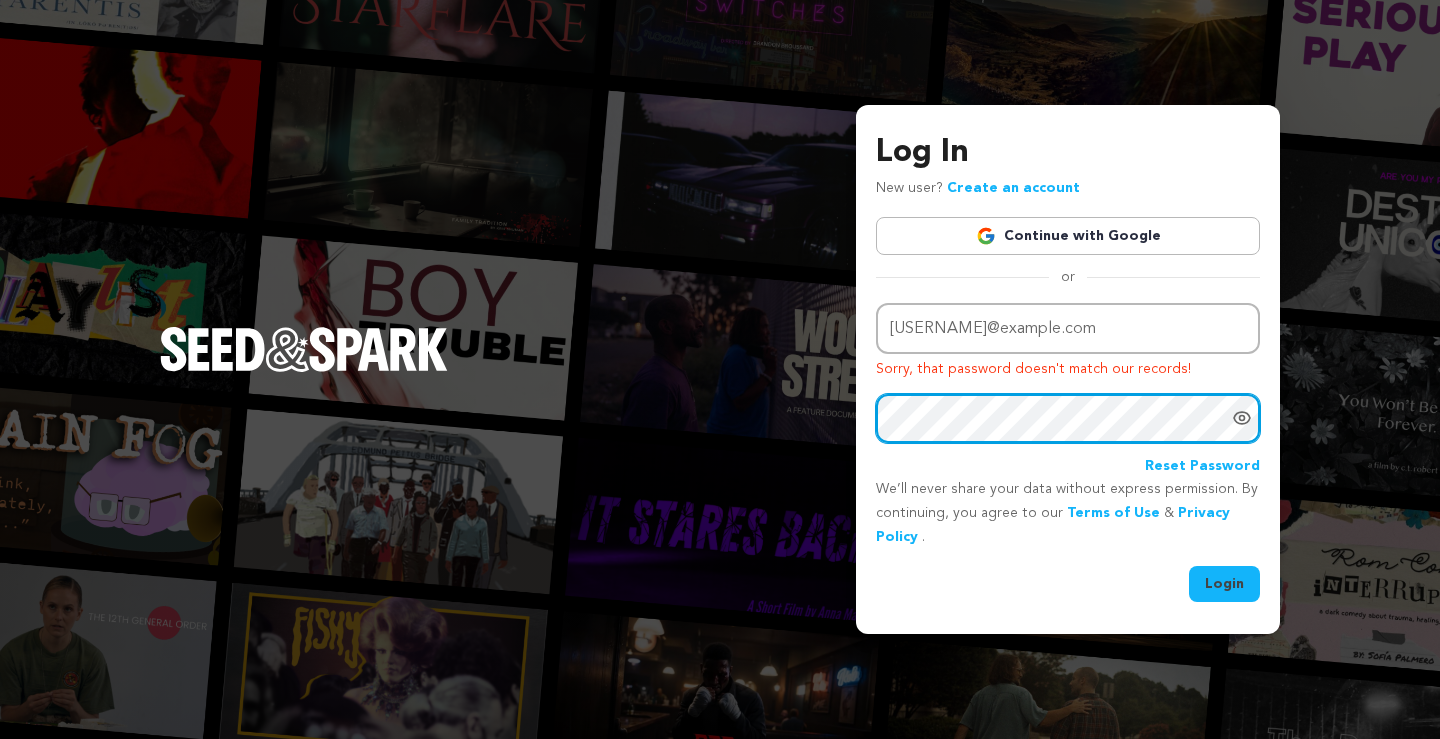 click on "Login" at bounding box center [1224, 584] 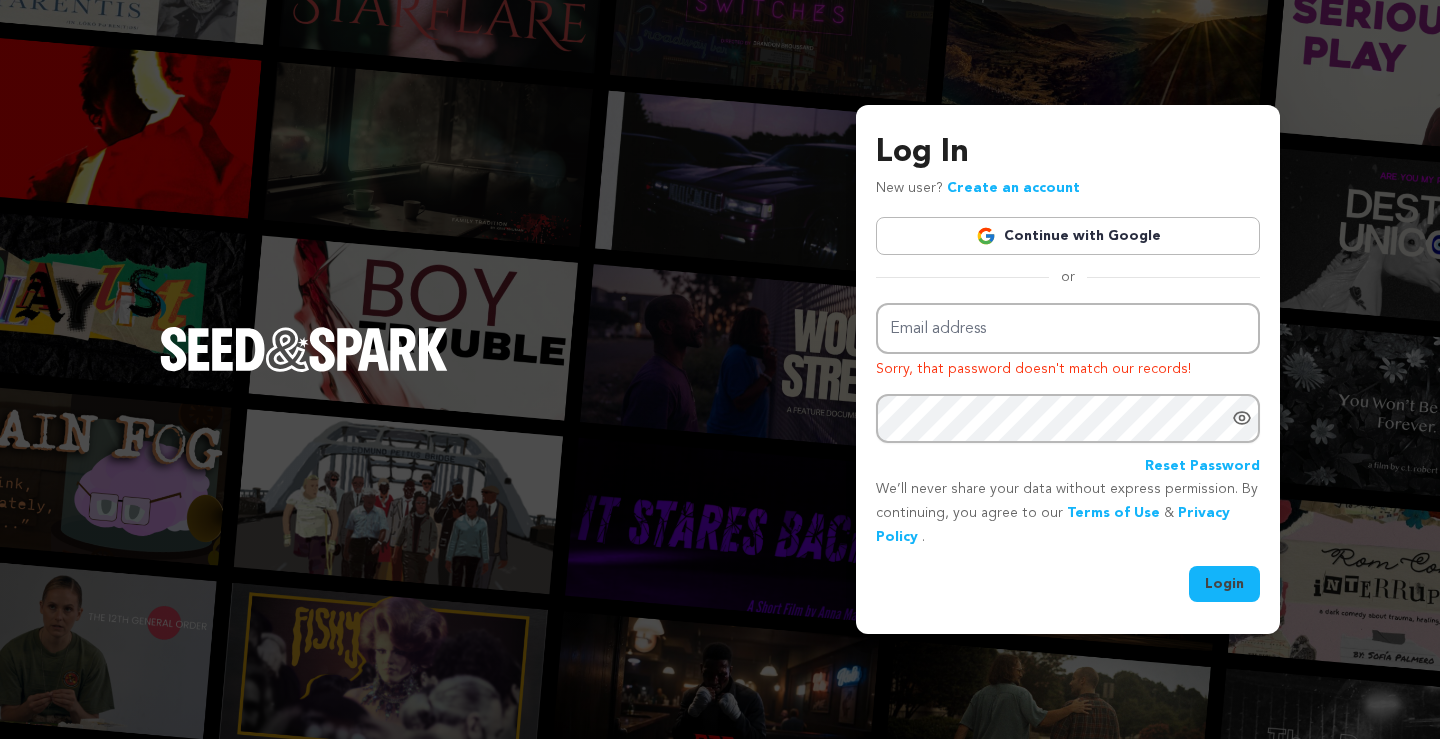 scroll, scrollTop: 0, scrollLeft: 0, axis: both 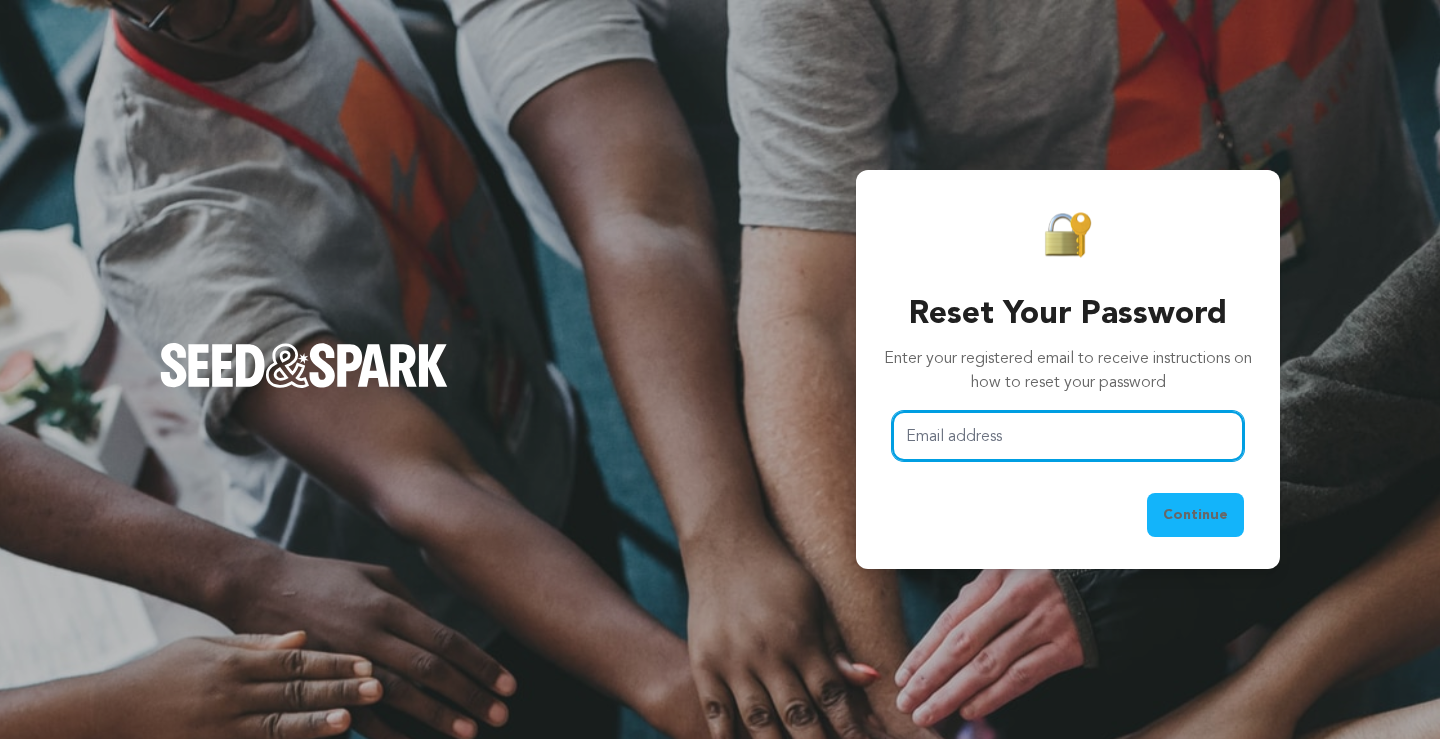 click on "Email address" at bounding box center (1068, 436) 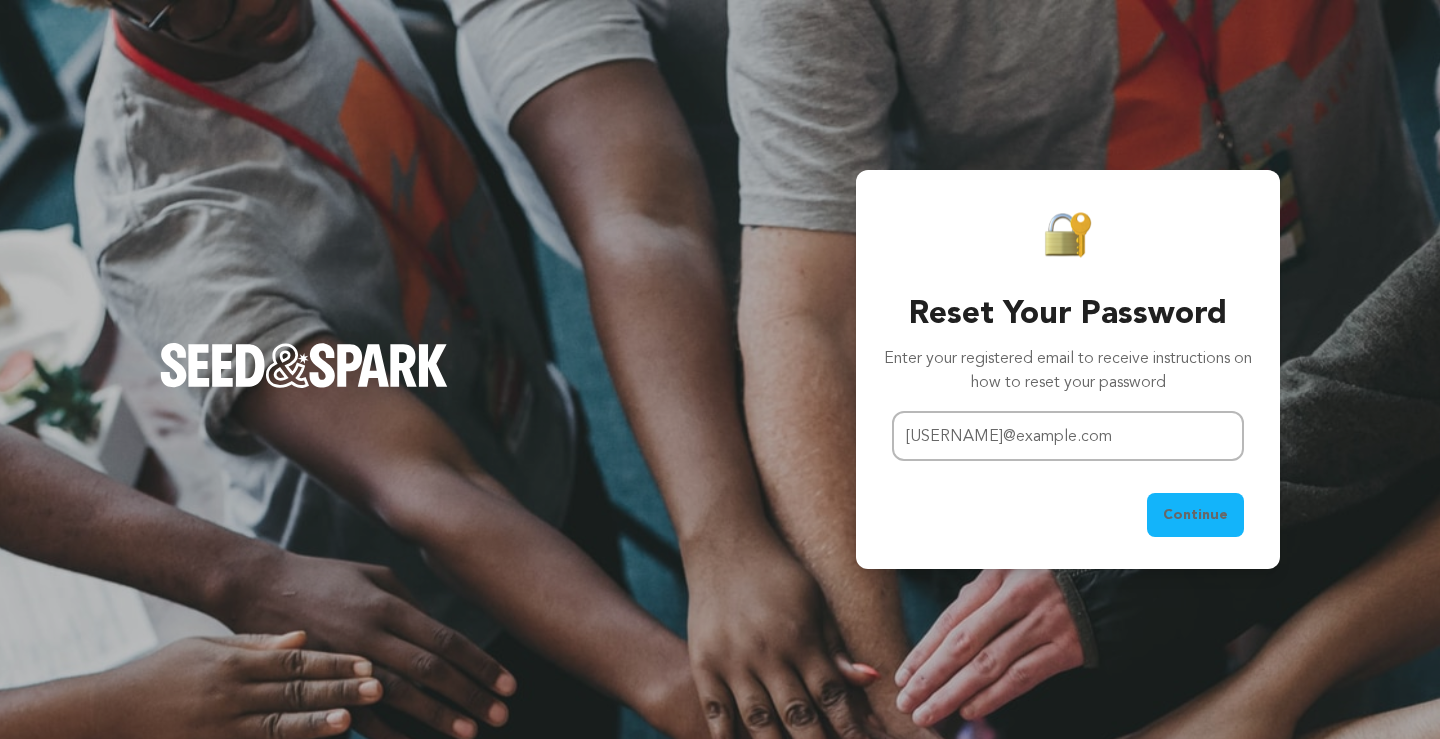 click on "Continue" at bounding box center (1195, 515) 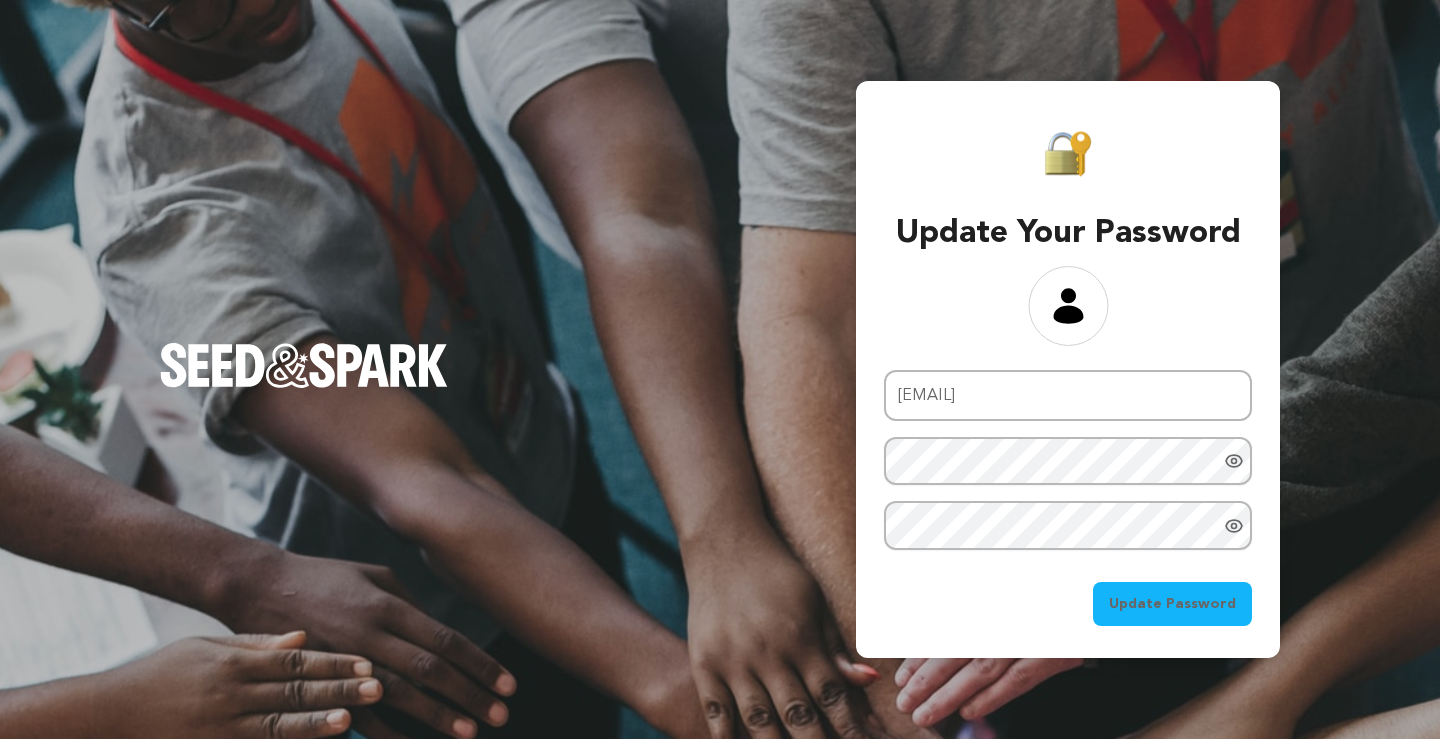 scroll, scrollTop: 0, scrollLeft: 0, axis: both 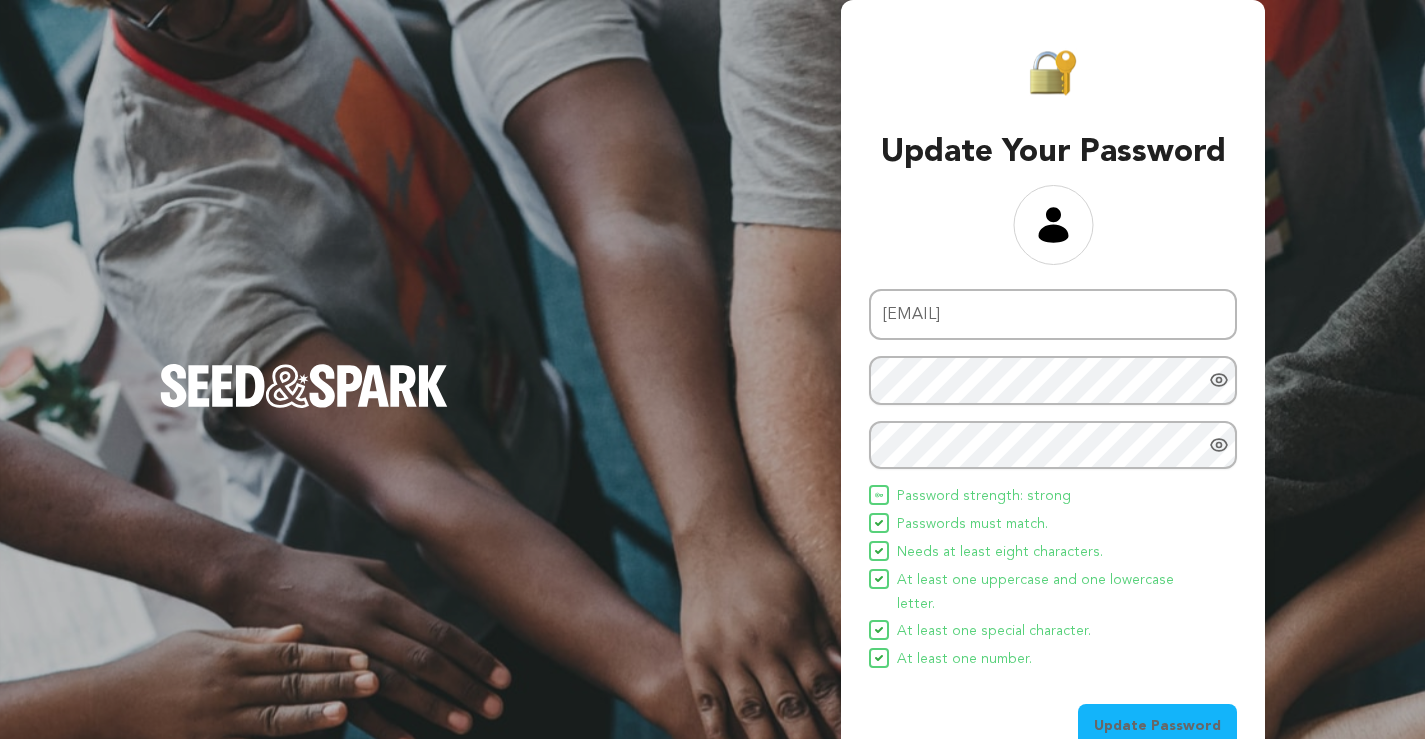 click on "Update Password" at bounding box center (1157, 726) 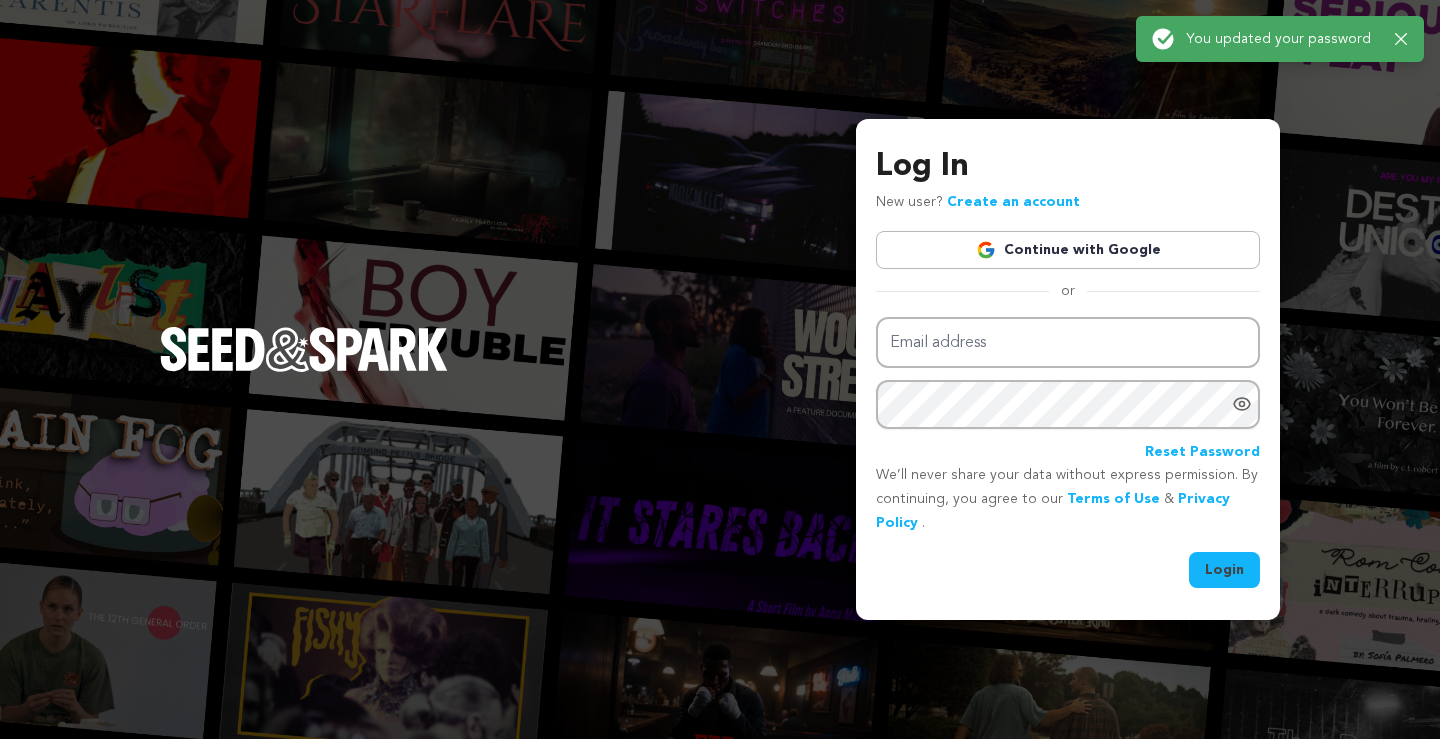 scroll, scrollTop: 0, scrollLeft: 0, axis: both 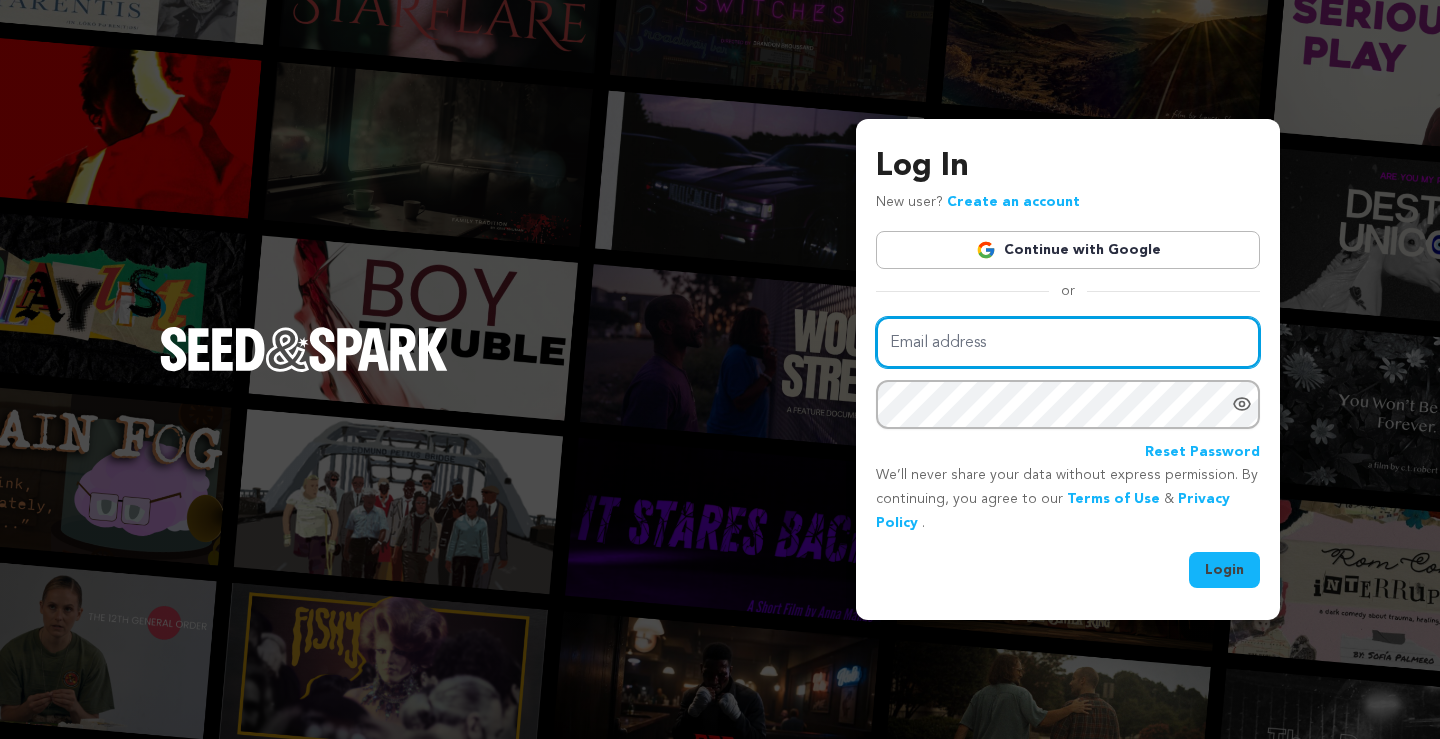 type on "[USERNAME]@example.com" 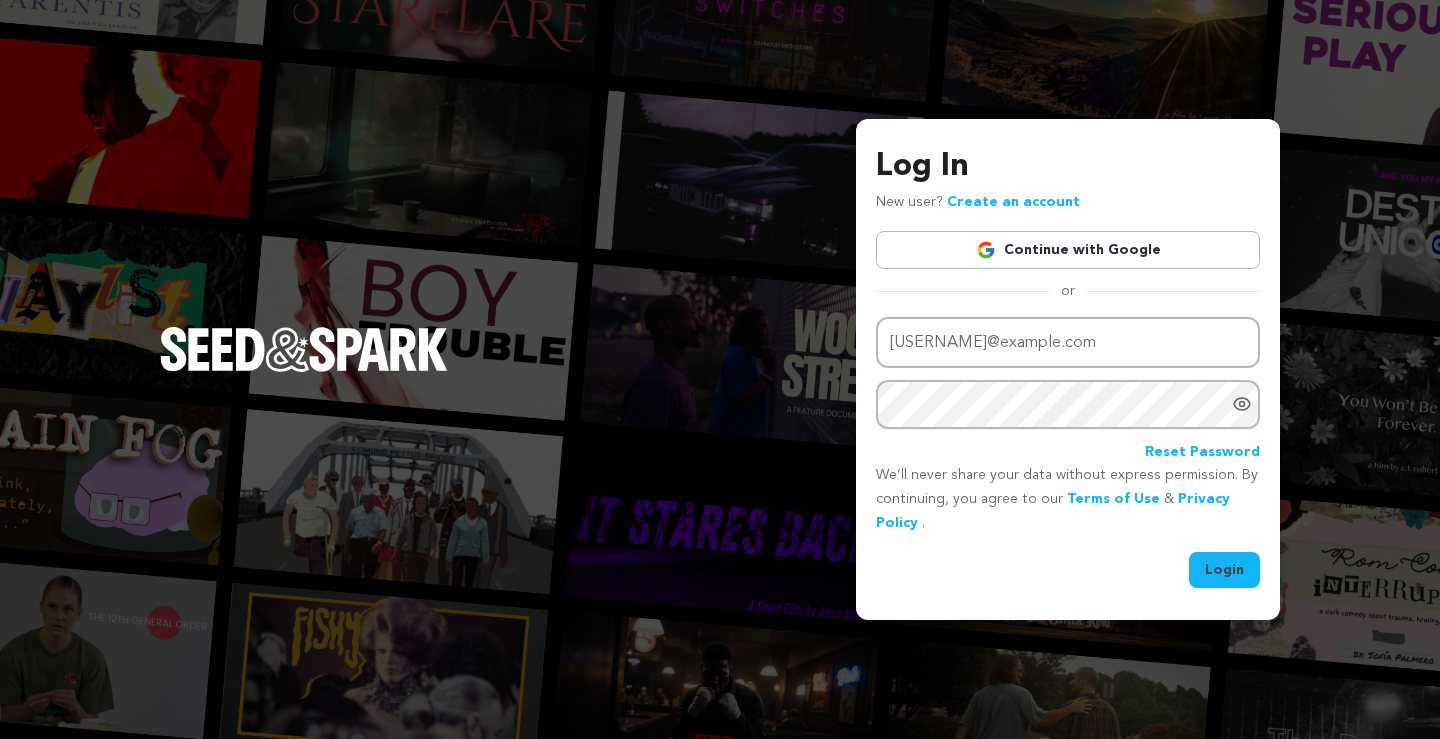 click on "Login" at bounding box center (1224, 570) 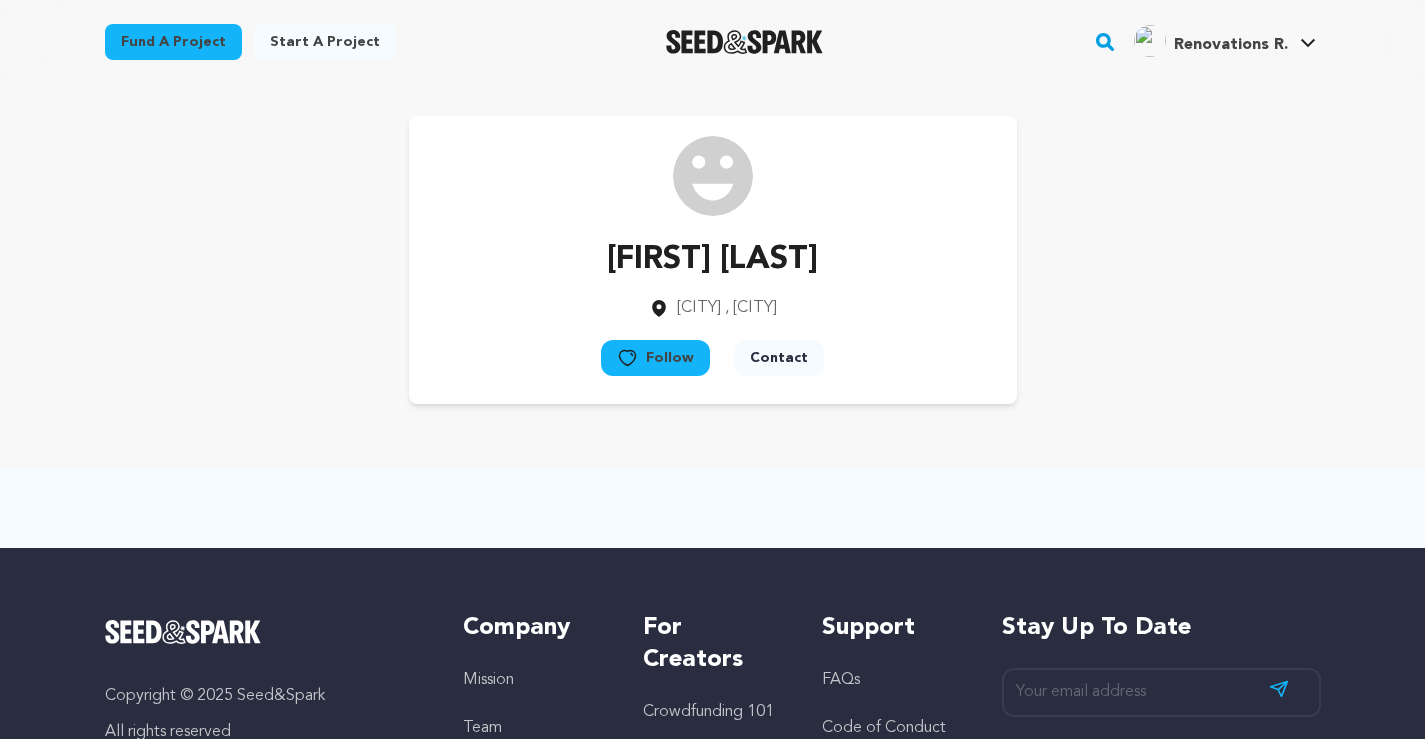 scroll, scrollTop: 0, scrollLeft: 0, axis: both 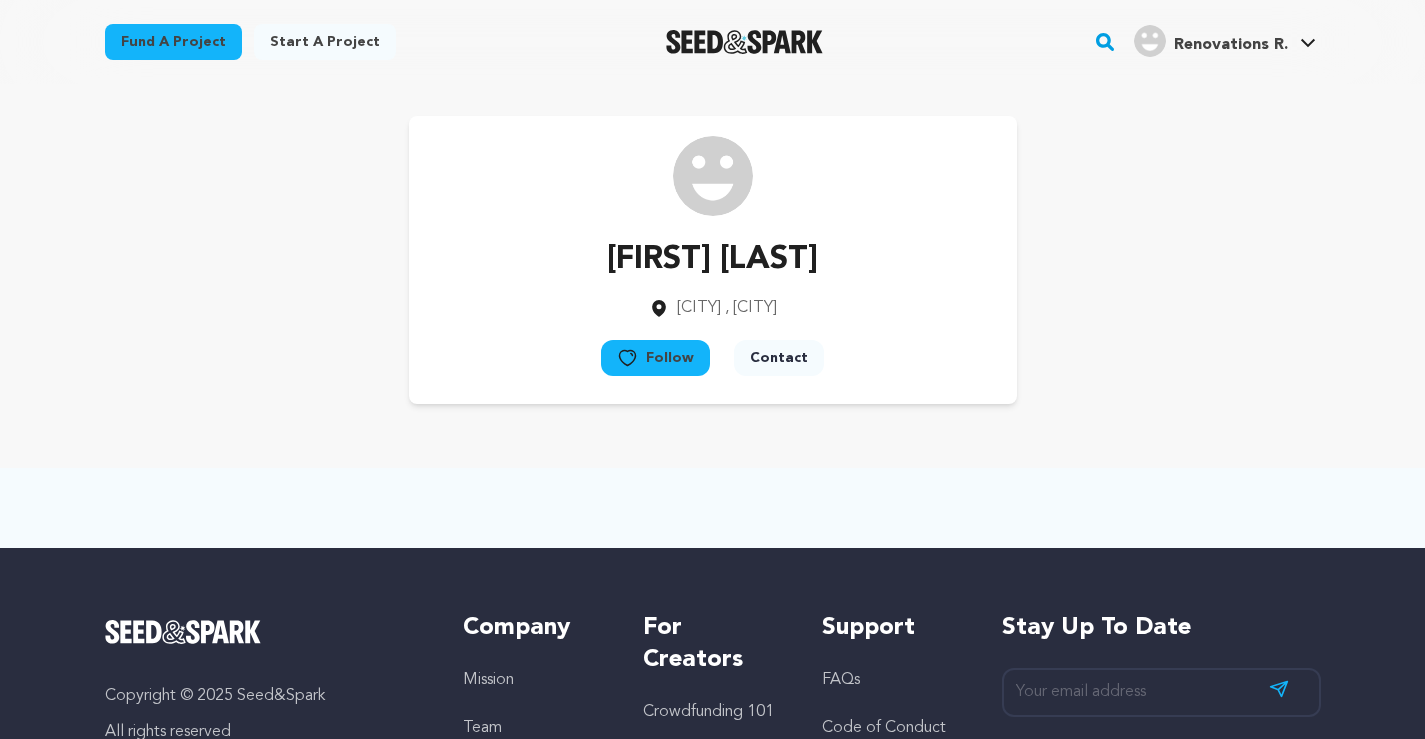 click on "Renovations R." at bounding box center [1231, 45] 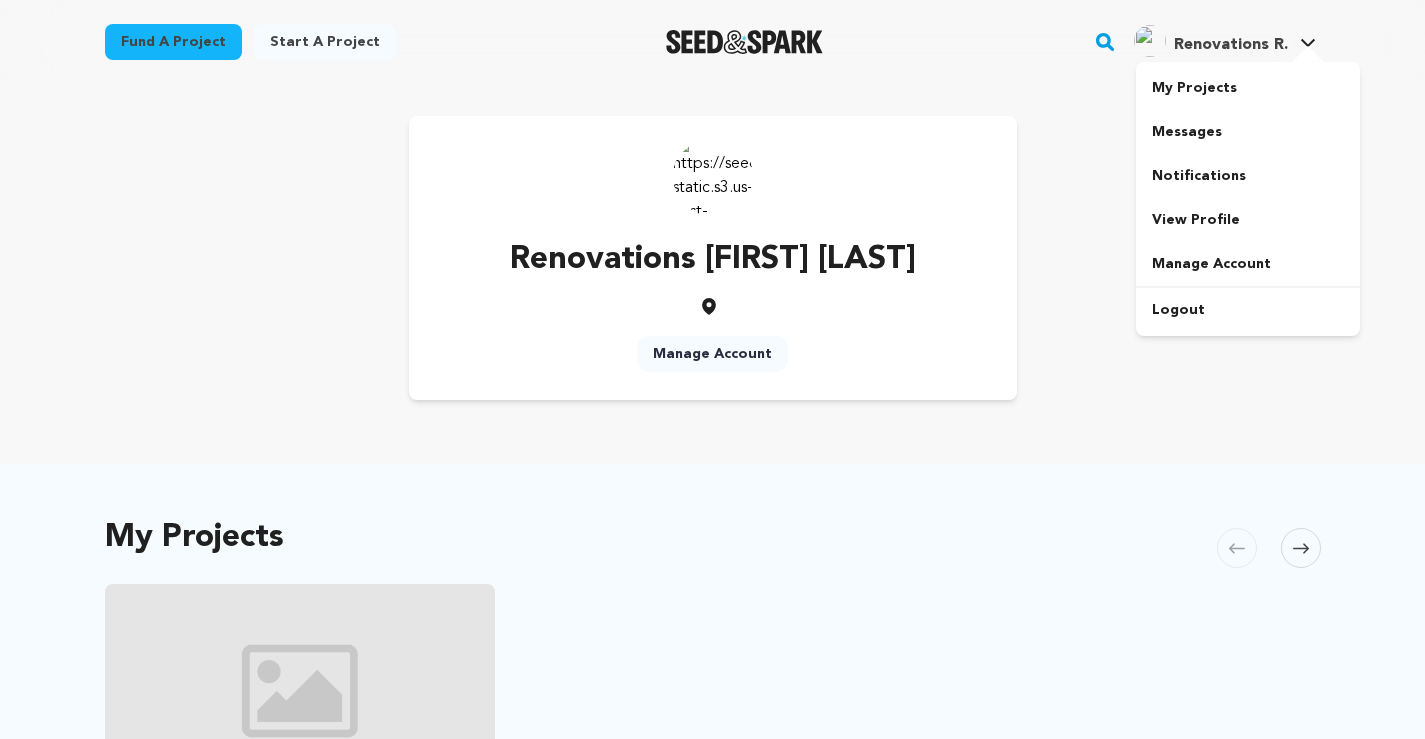 scroll, scrollTop: 0, scrollLeft: 0, axis: both 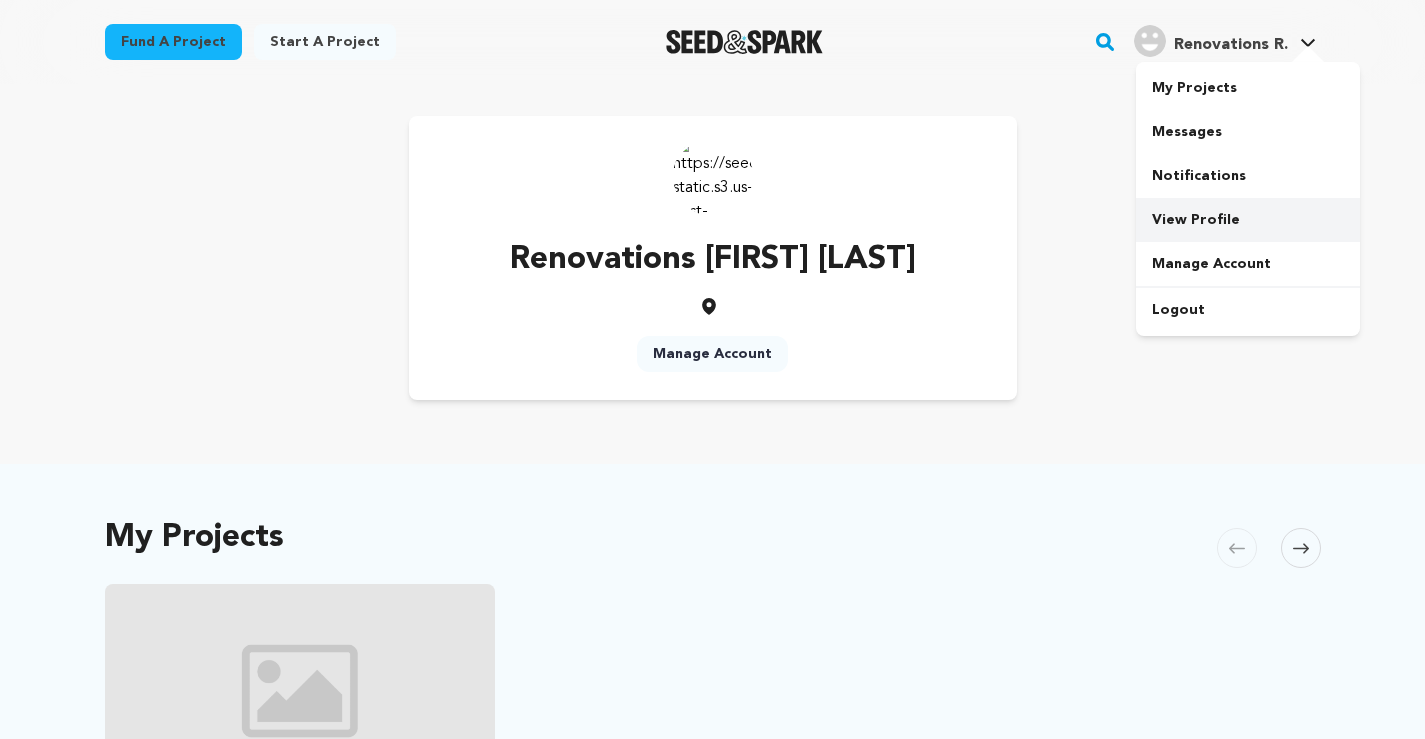 click on "View Profile" at bounding box center (1248, 220) 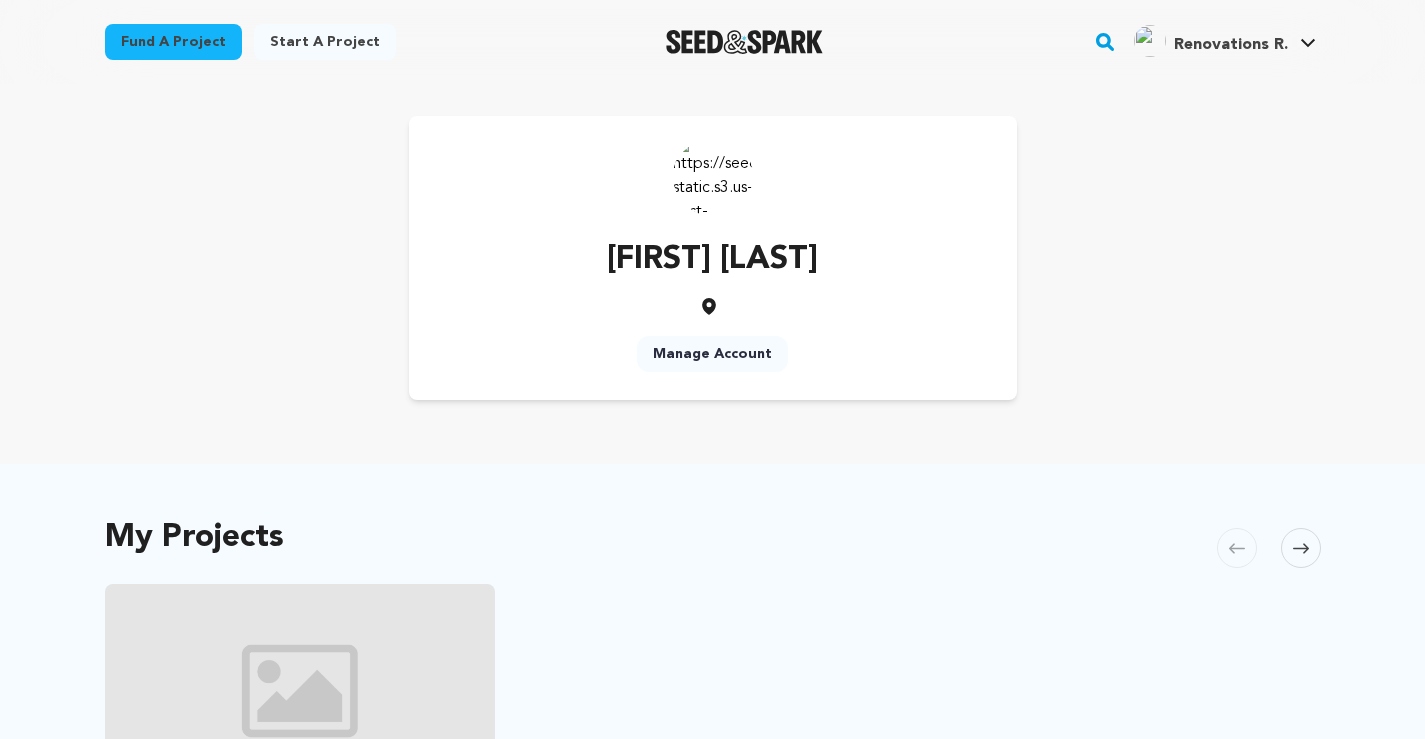 scroll, scrollTop: 0, scrollLeft: 0, axis: both 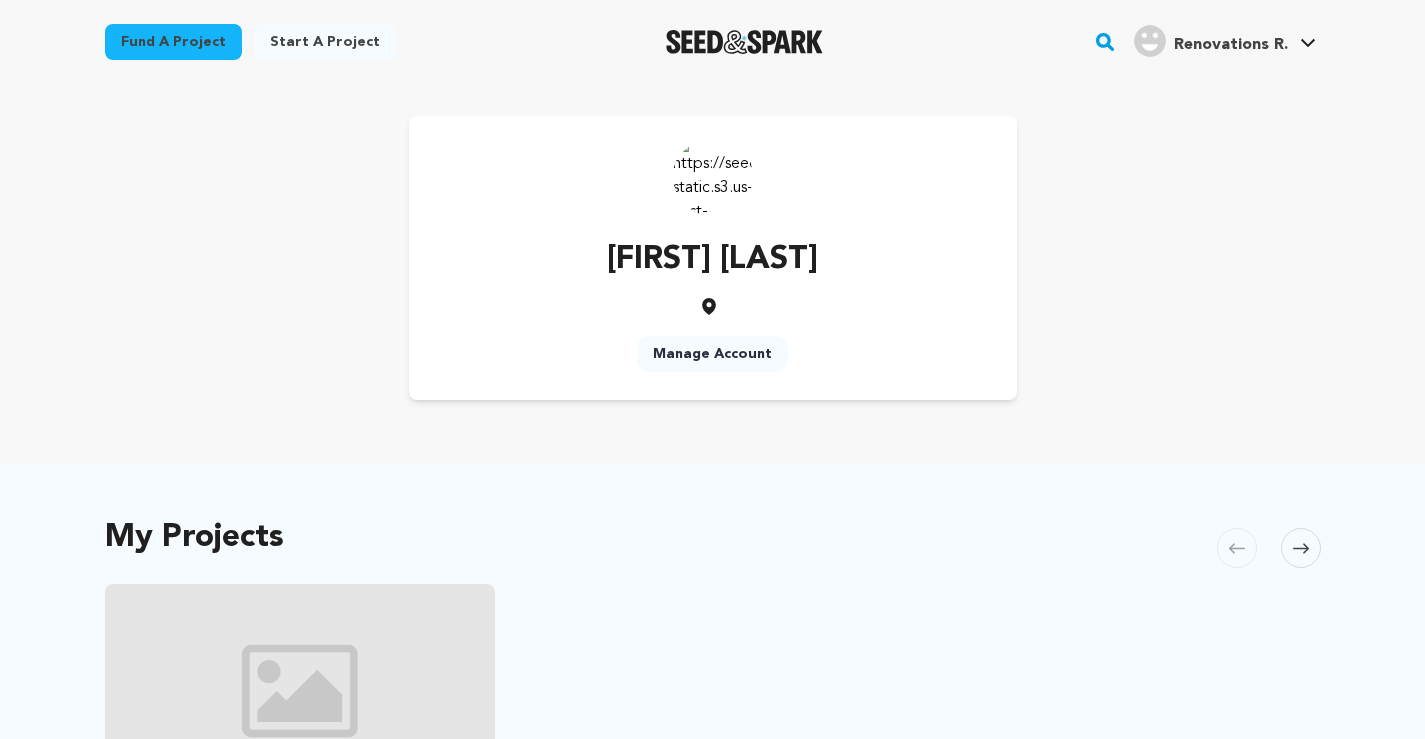 click on "Renovations R." at bounding box center (1231, 45) 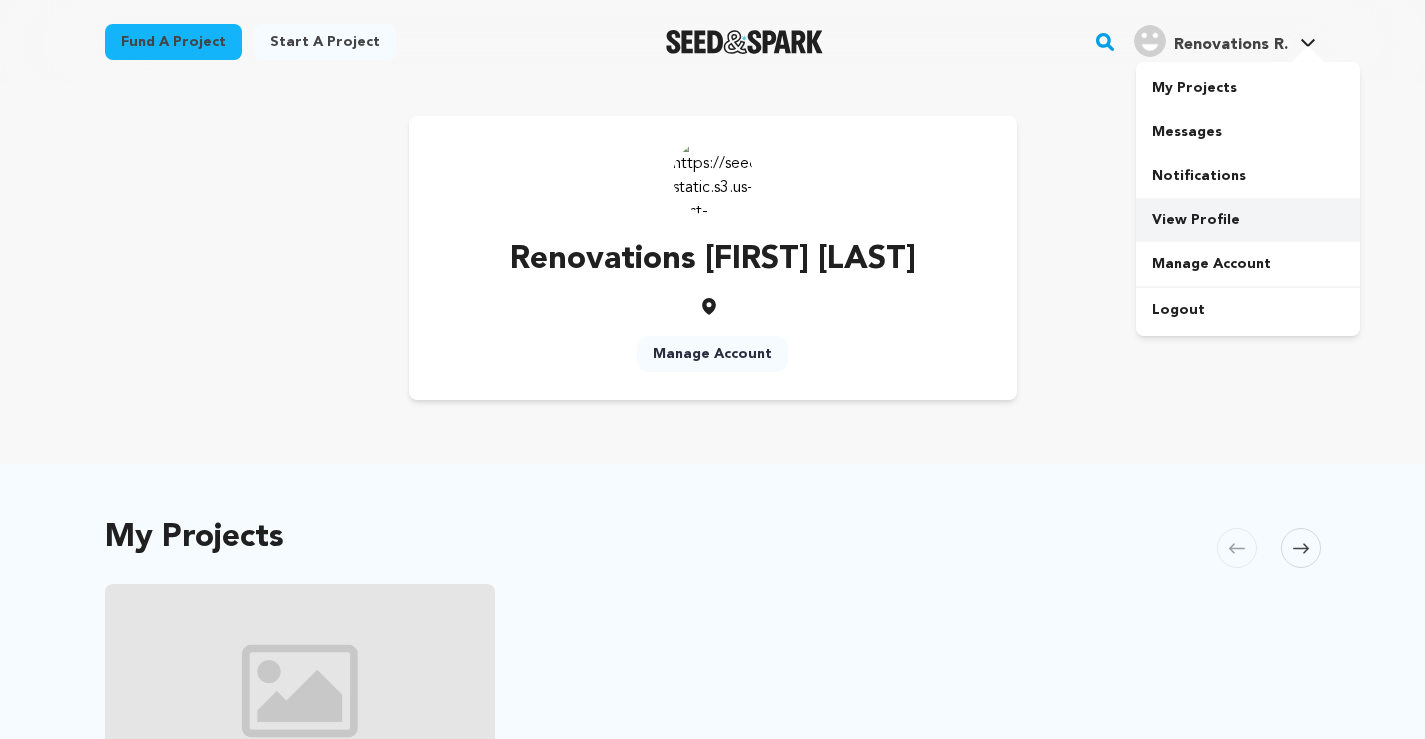 scroll, scrollTop: 0, scrollLeft: 0, axis: both 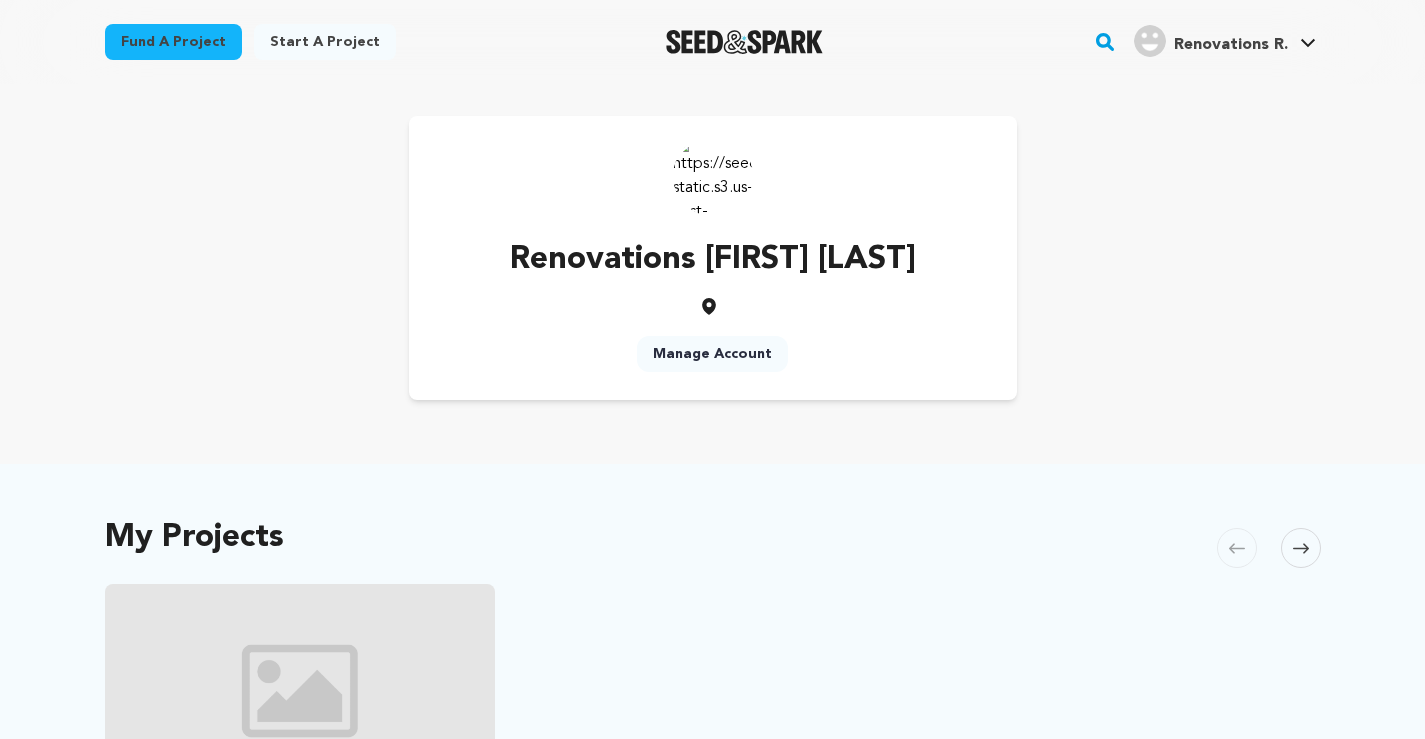 click at bounding box center [713, 176] 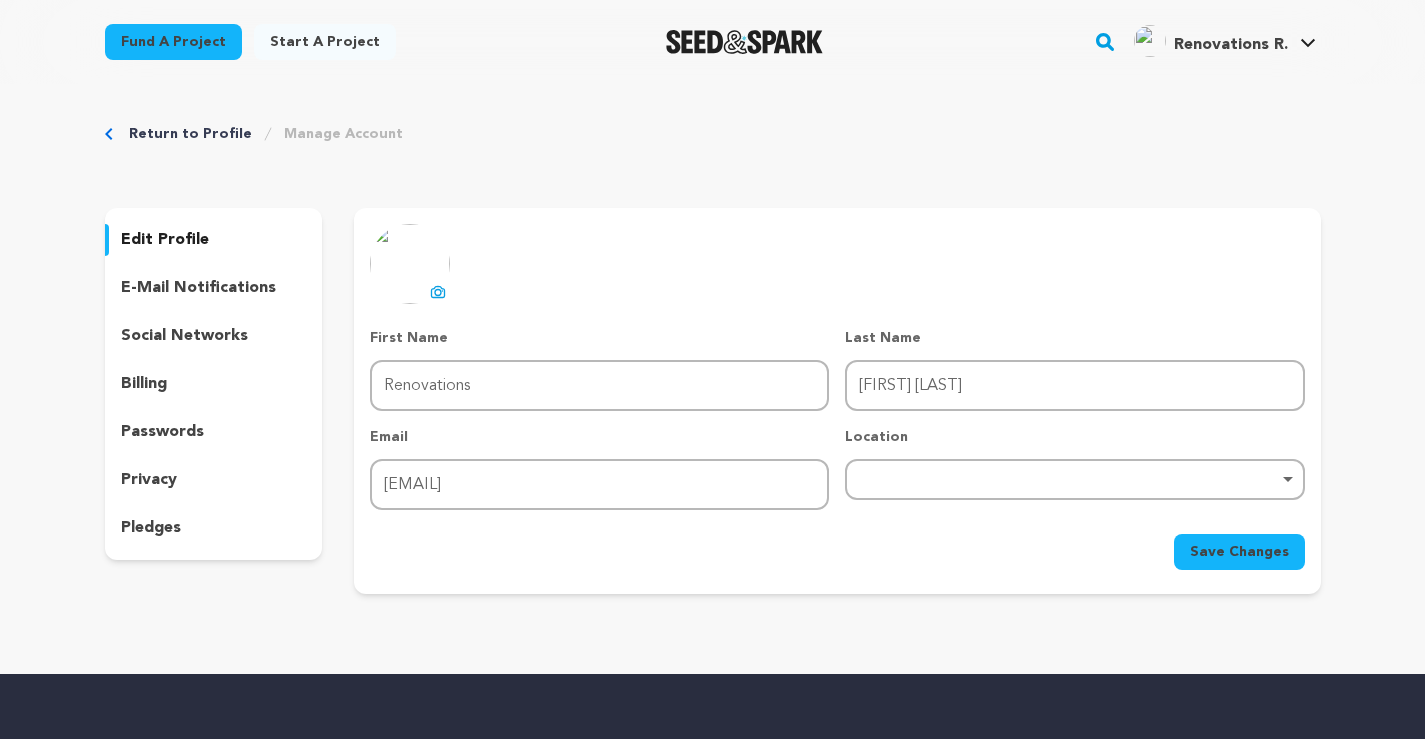 scroll, scrollTop: 0, scrollLeft: 0, axis: both 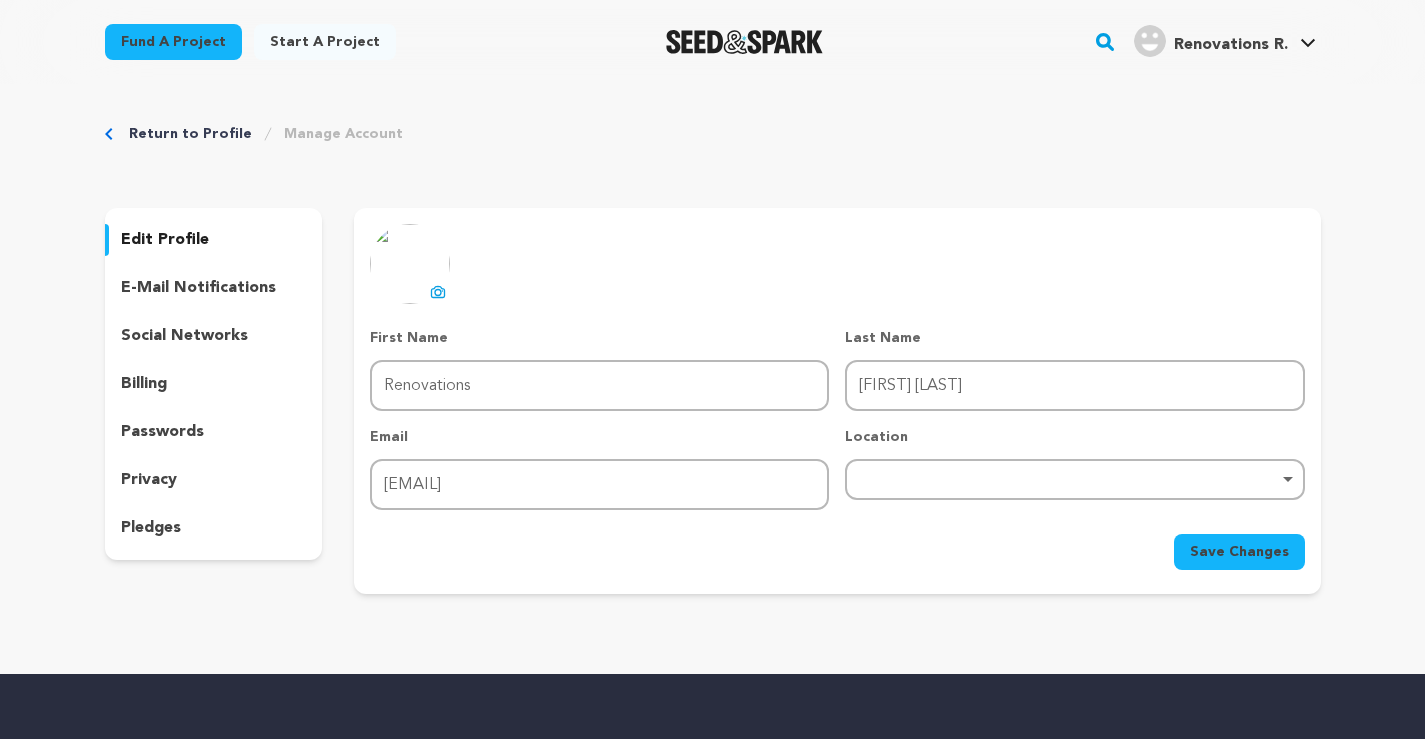 click on "First Name
First Name
Renovations" at bounding box center [599, 369] 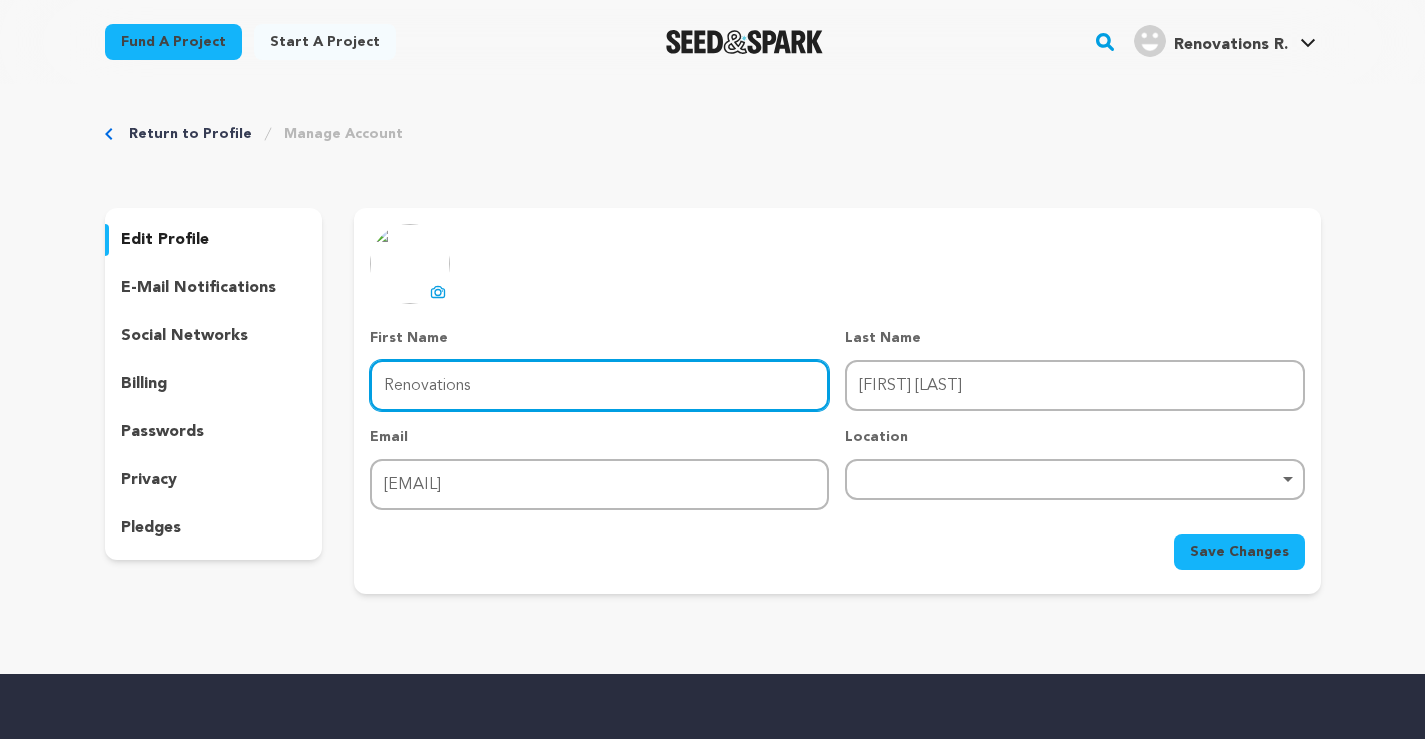 click on "Renovations" at bounding box center [599, 385] 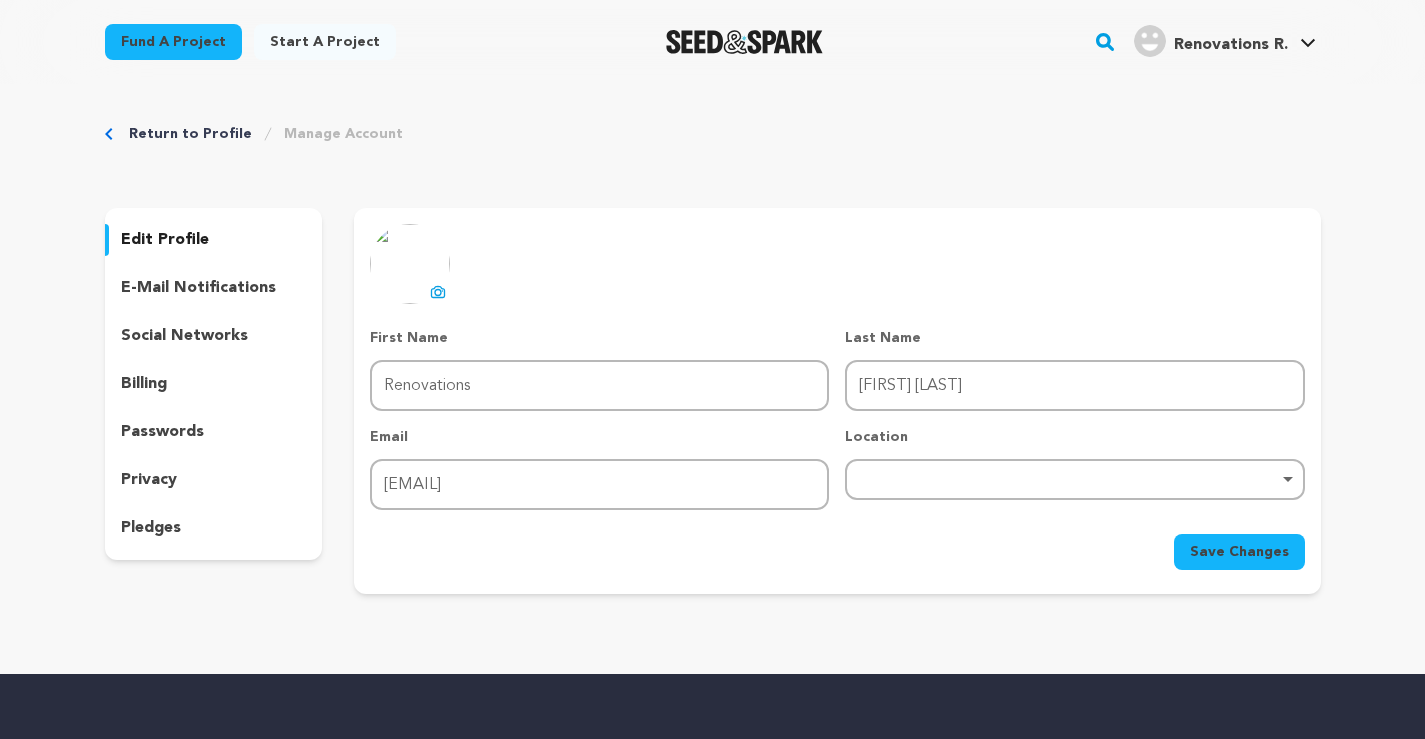 click on "Remove item" at bounding box center [1074, 479] 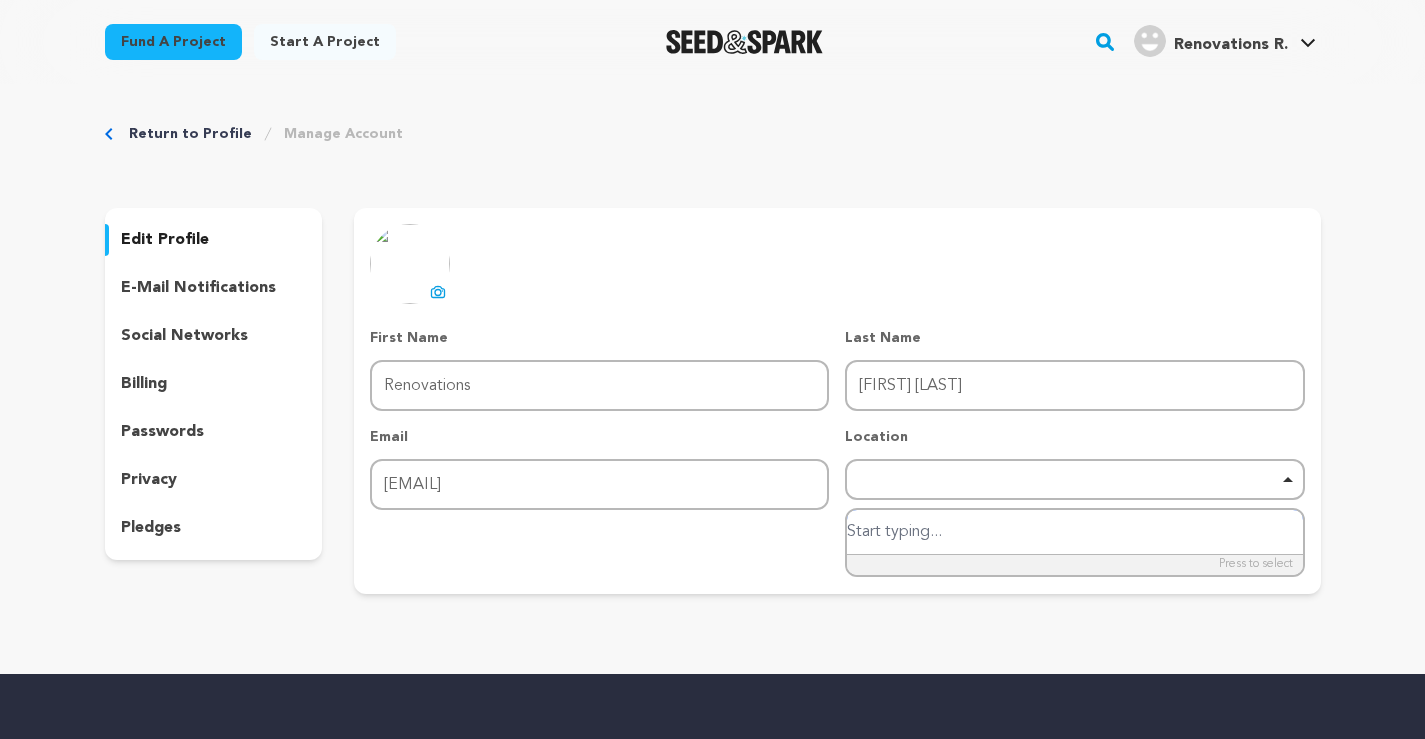 paste on "Flat 24 farm court Watford way London" 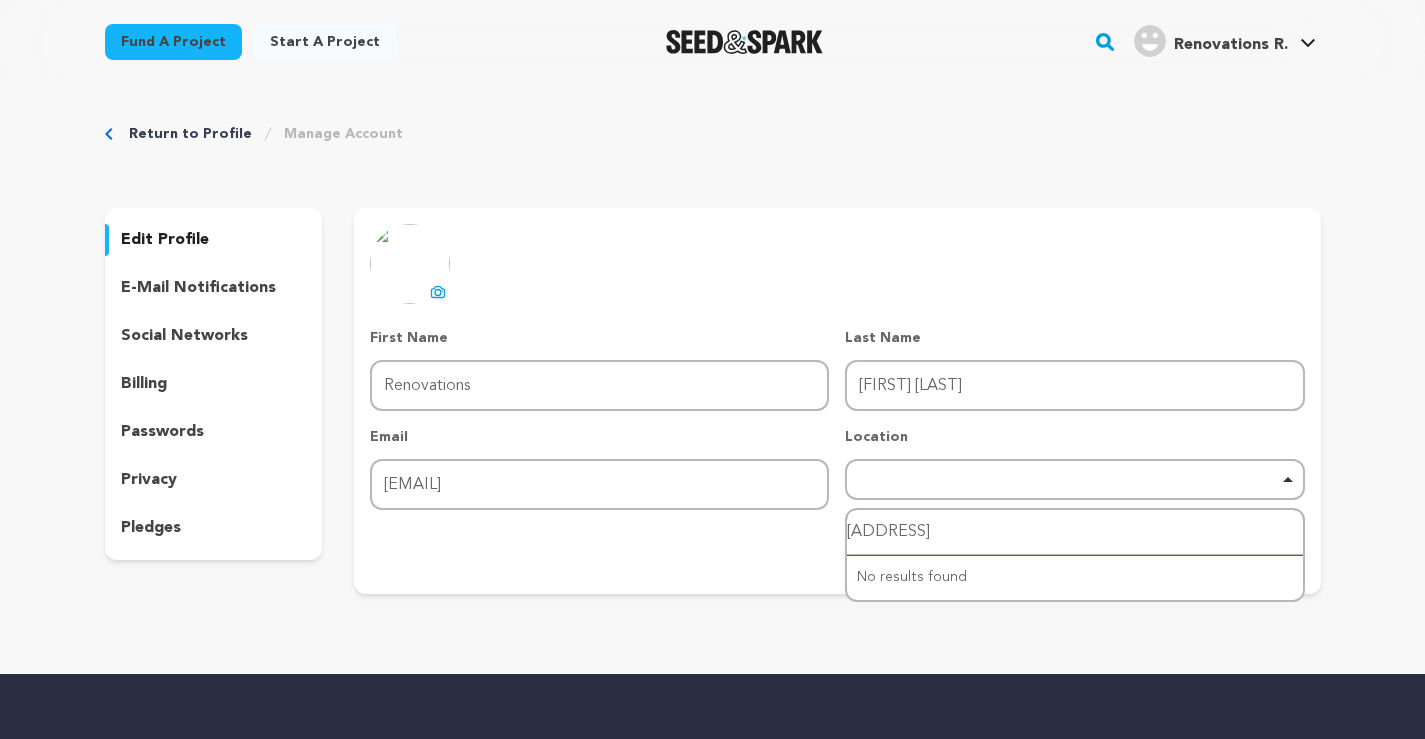 drag, startPoint x: 1069, startPoint y: 533, endPoint x: 686, endPoint y: 522, distance: 383.15793 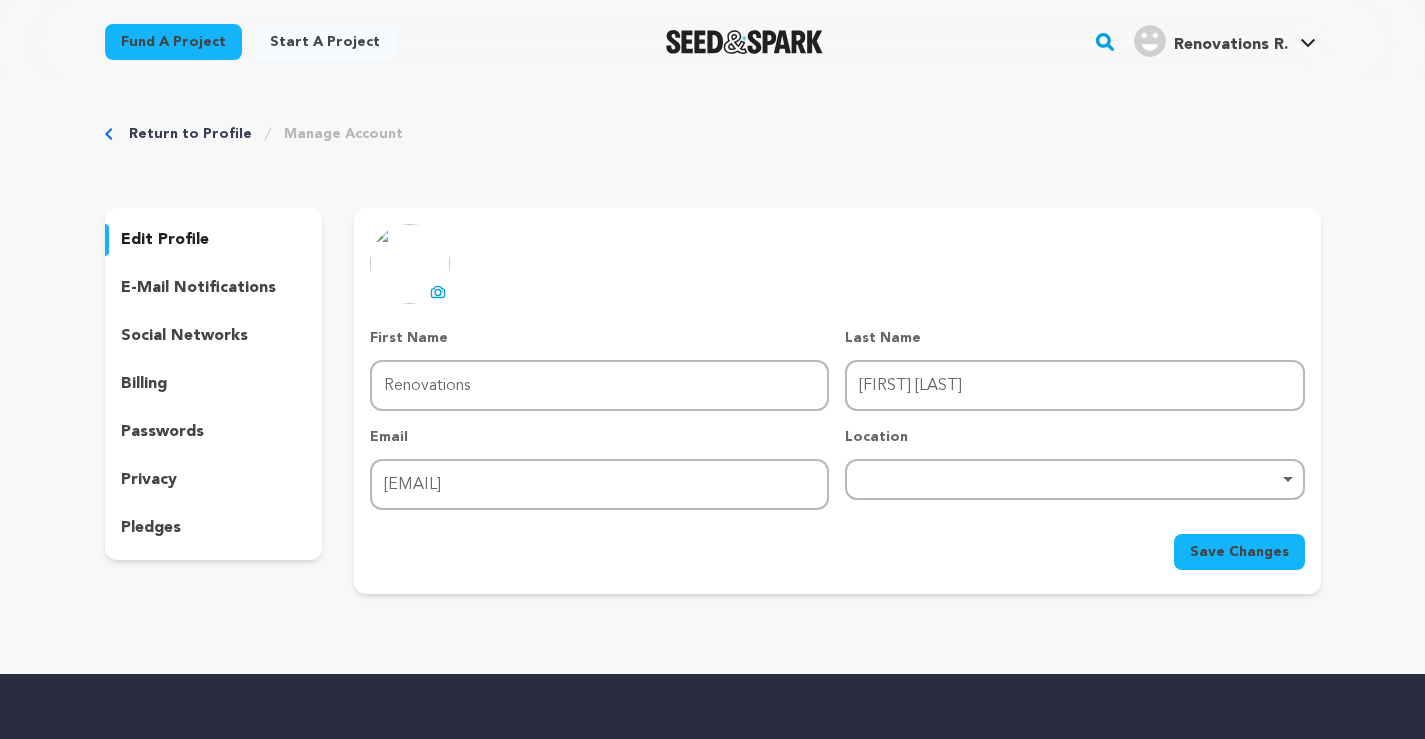 click on "Remove item" at bounding box center (1074, 479) 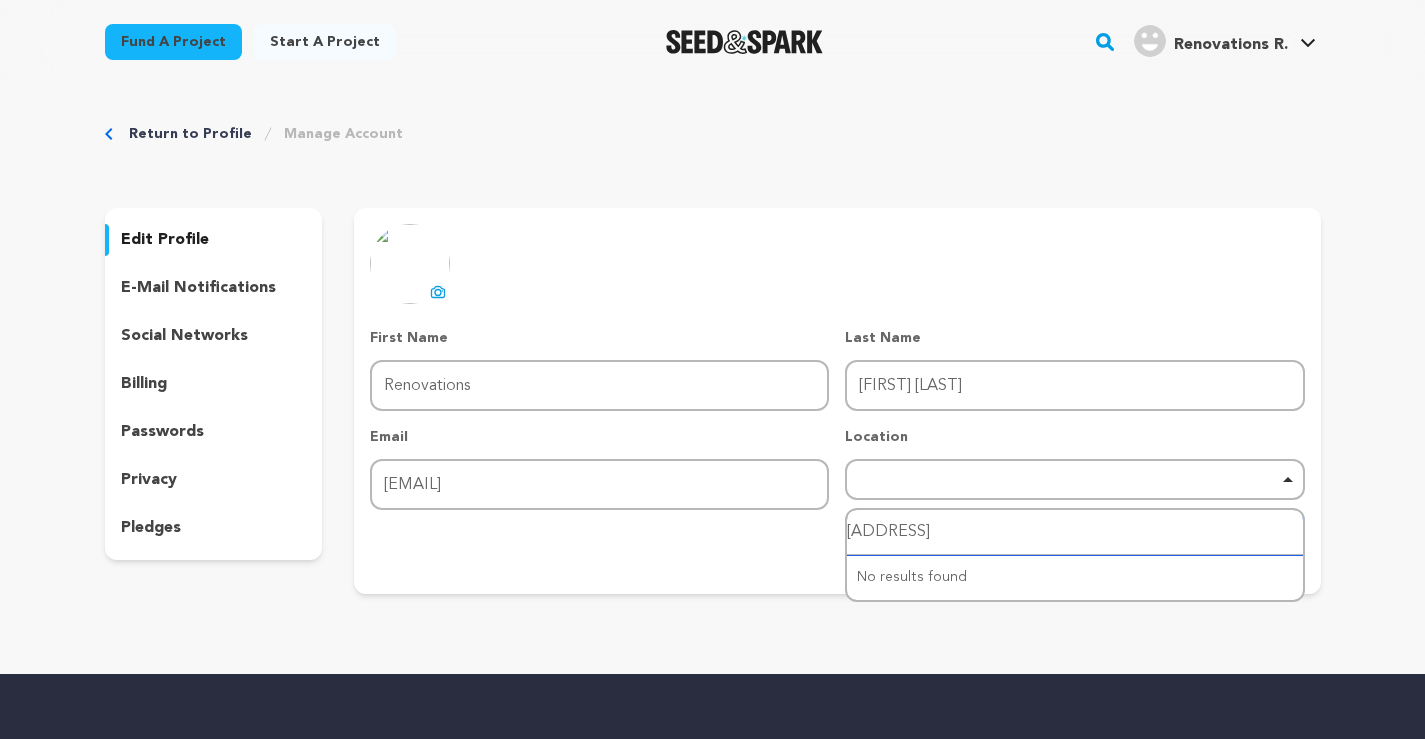 type on "London" 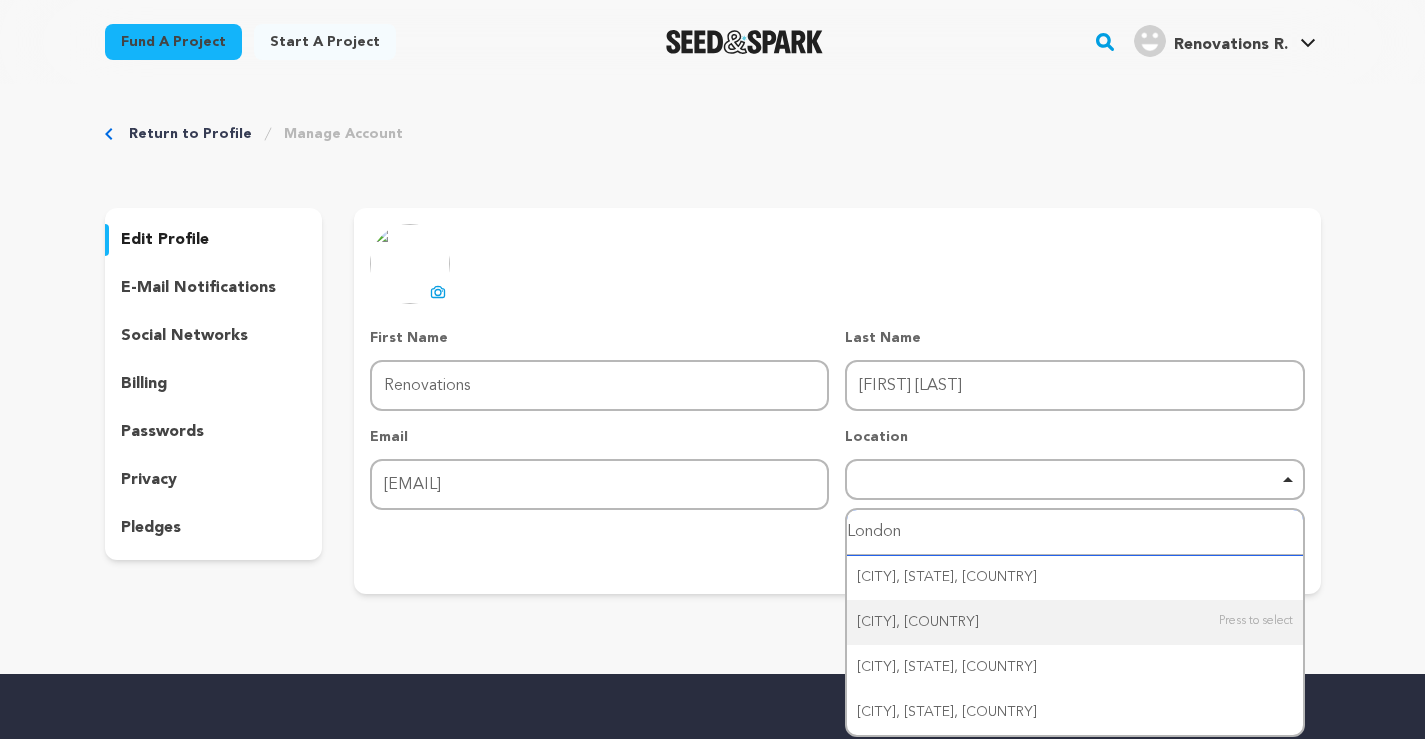 type 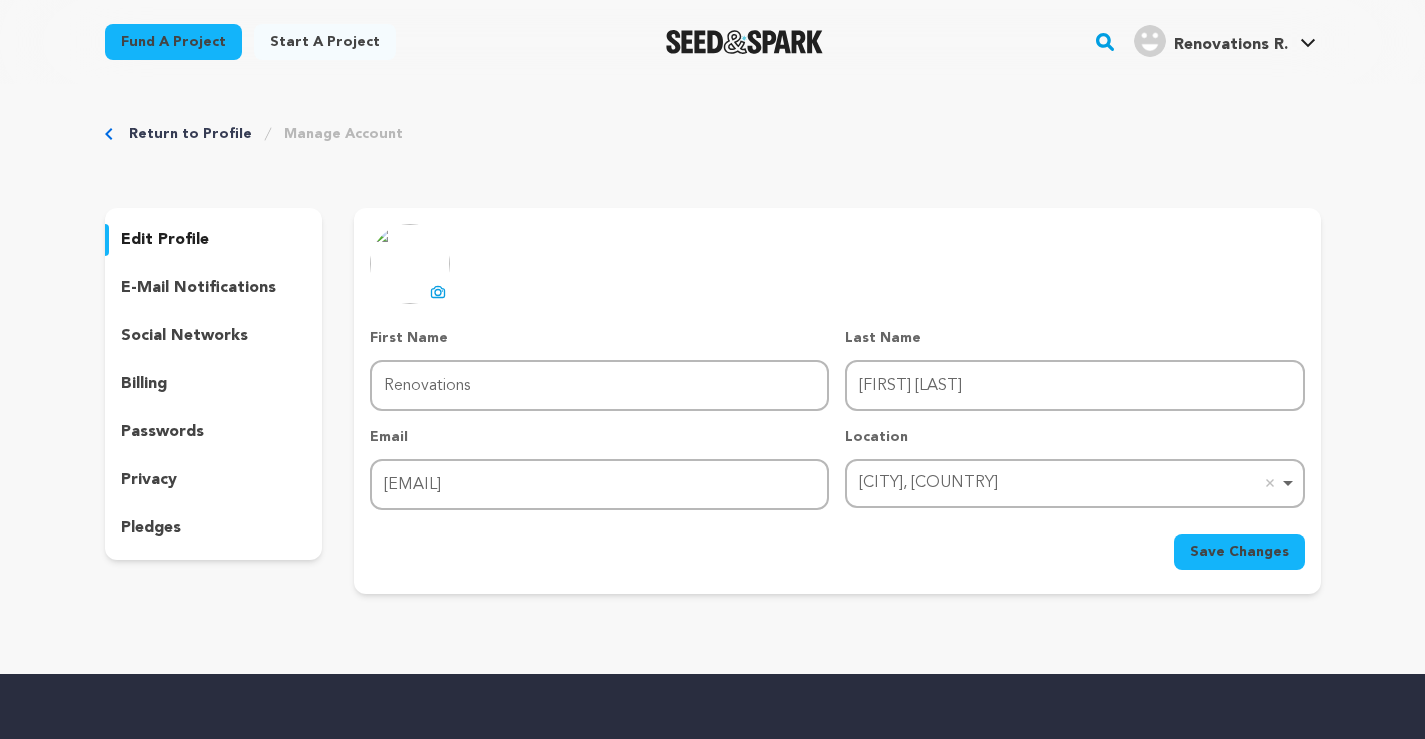 click on "e-mail notifications" at bounding box center (198, 288) 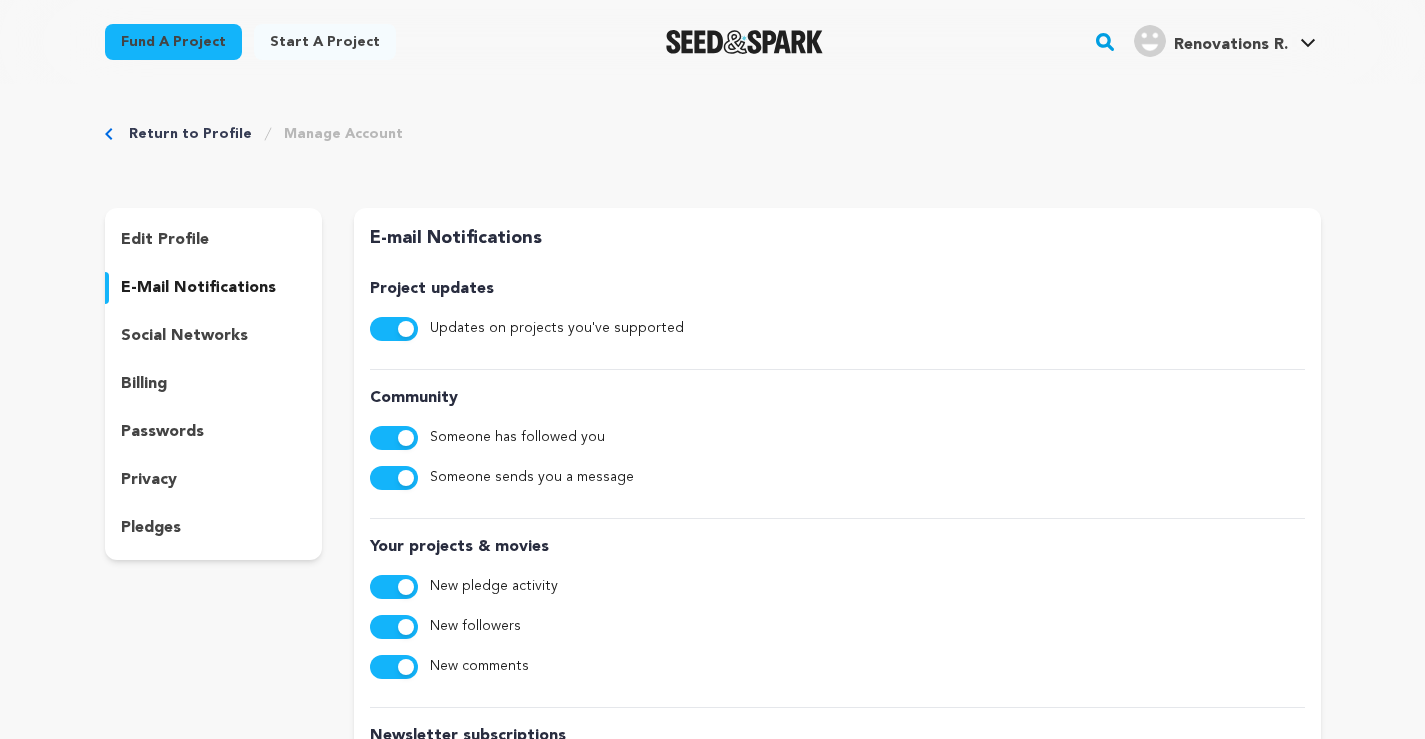 click on "social networks" at bounding box center [184, 336] 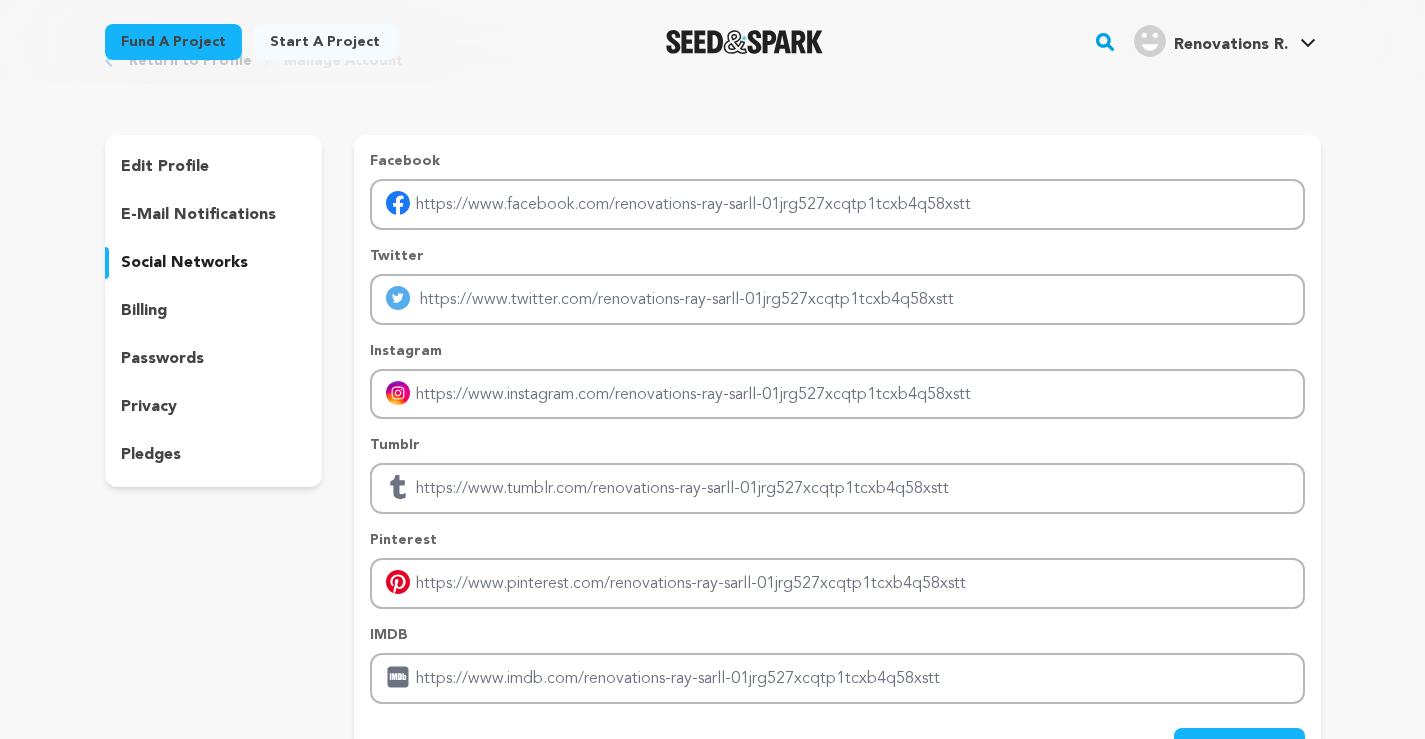 scroll, scrollTop: 0, scrollLeft: 0, axis: both 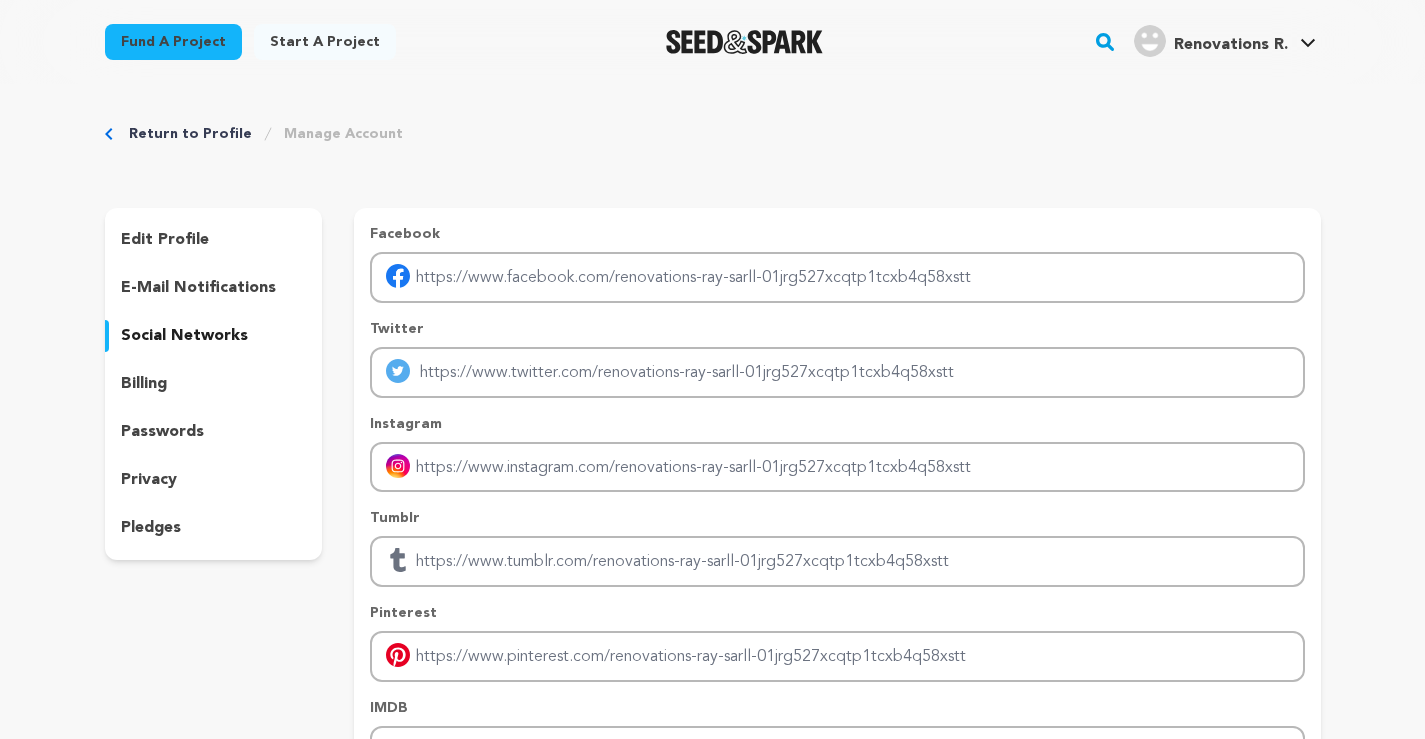 click on "edit profile" at bounding box center [165, 240] 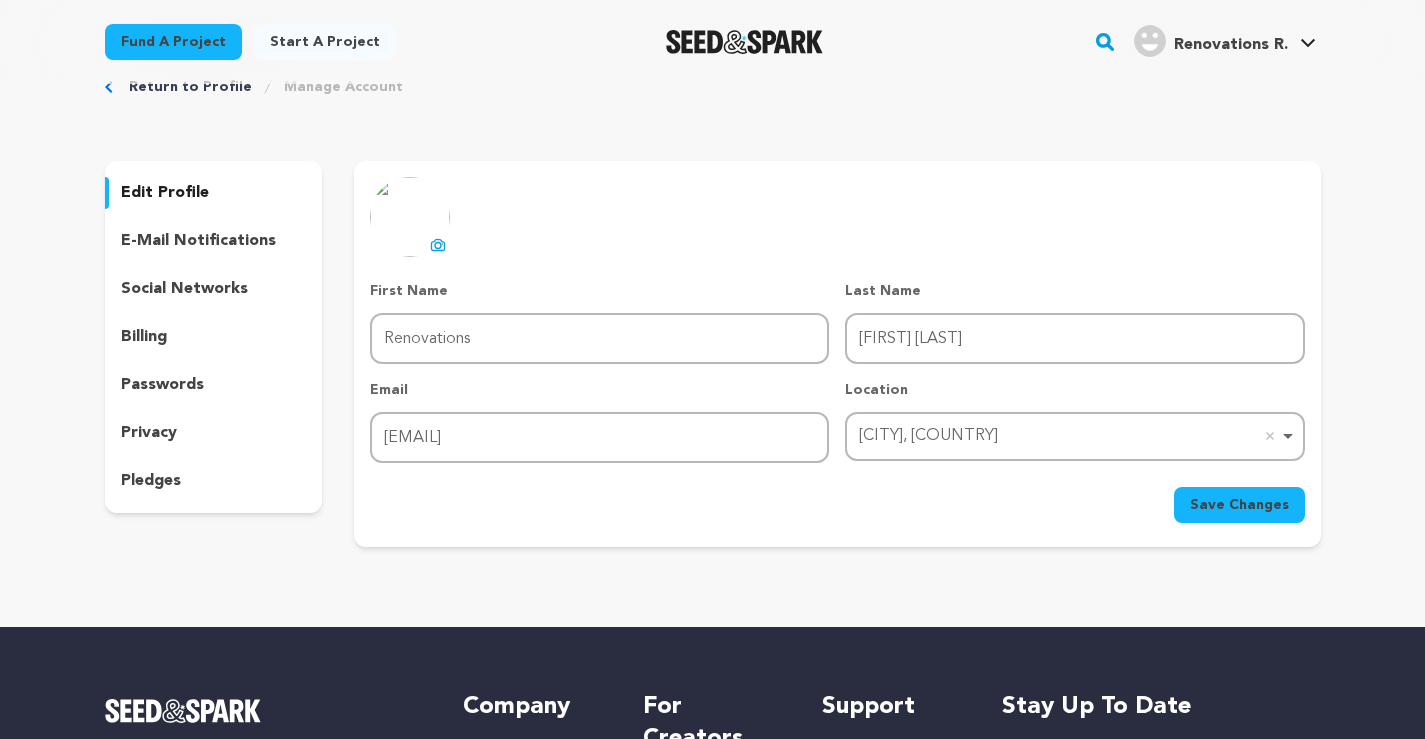 scroll, scrollTop: 0, scrollLeft: 0, axis: both 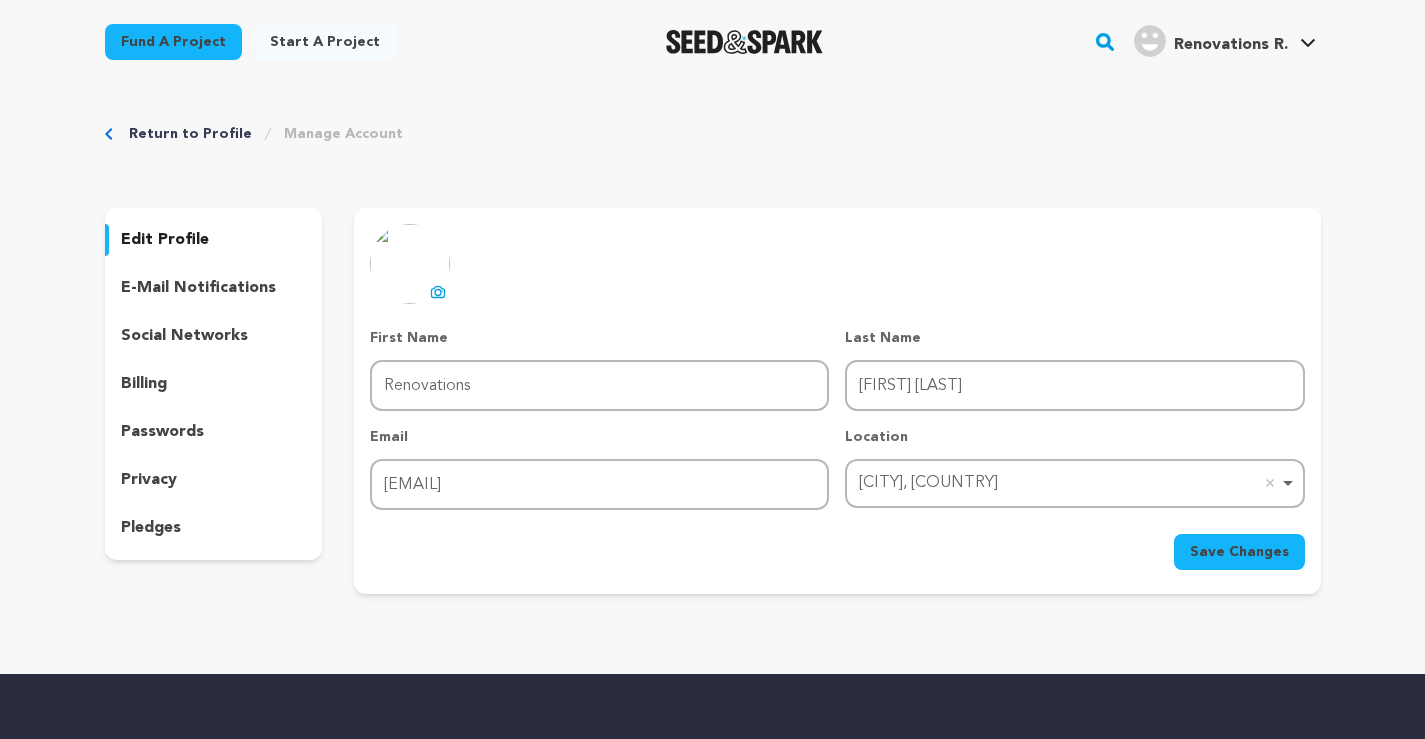 click 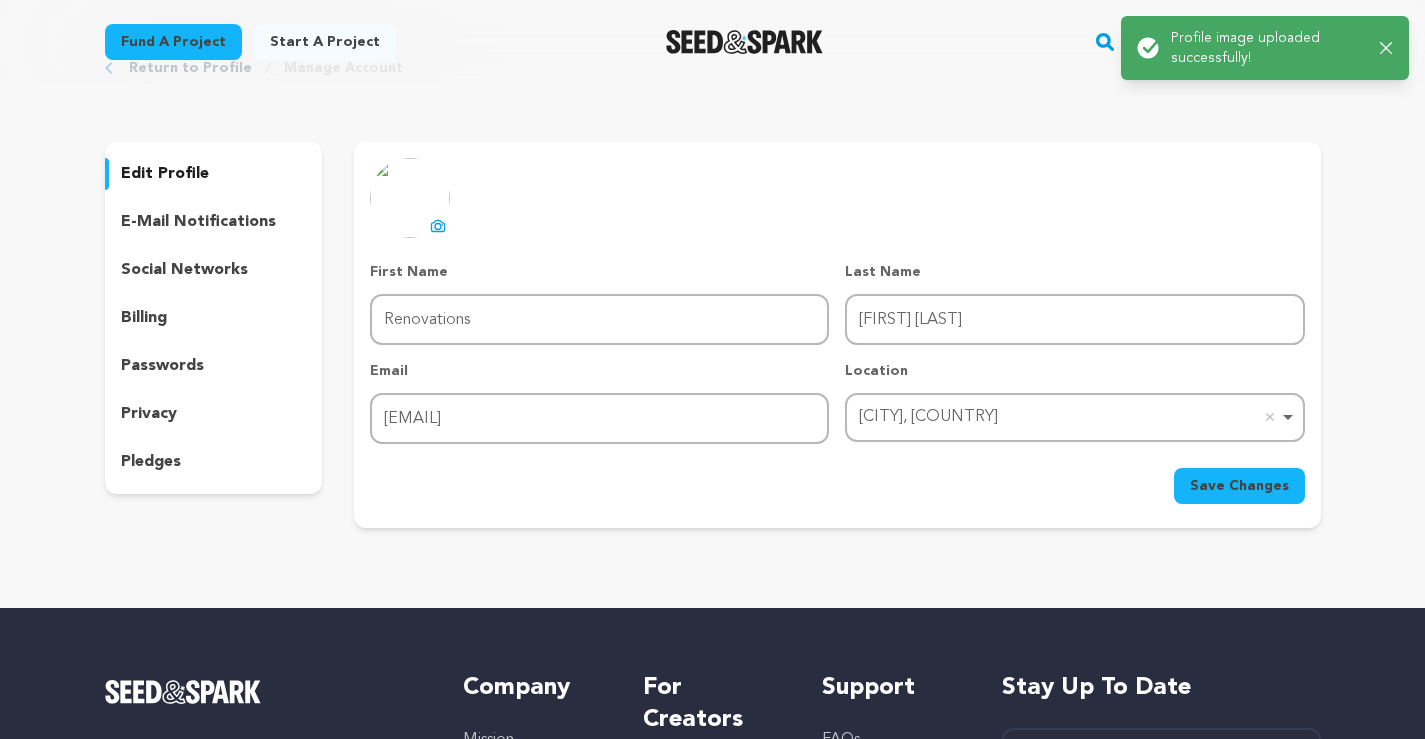 scroll, scrollTop: 100, scrollLeft: 0, axis: vertical 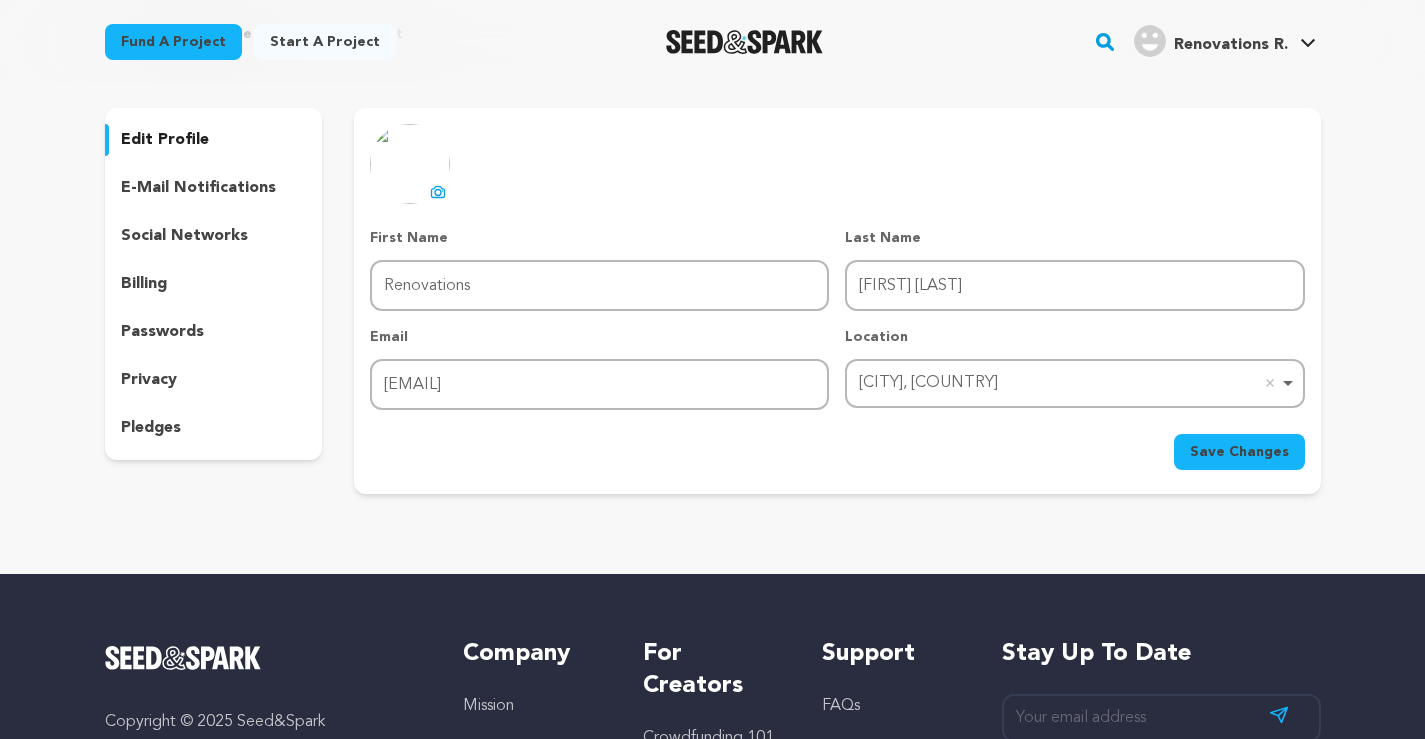 click on "social networks" at bounding box center [184, 236] 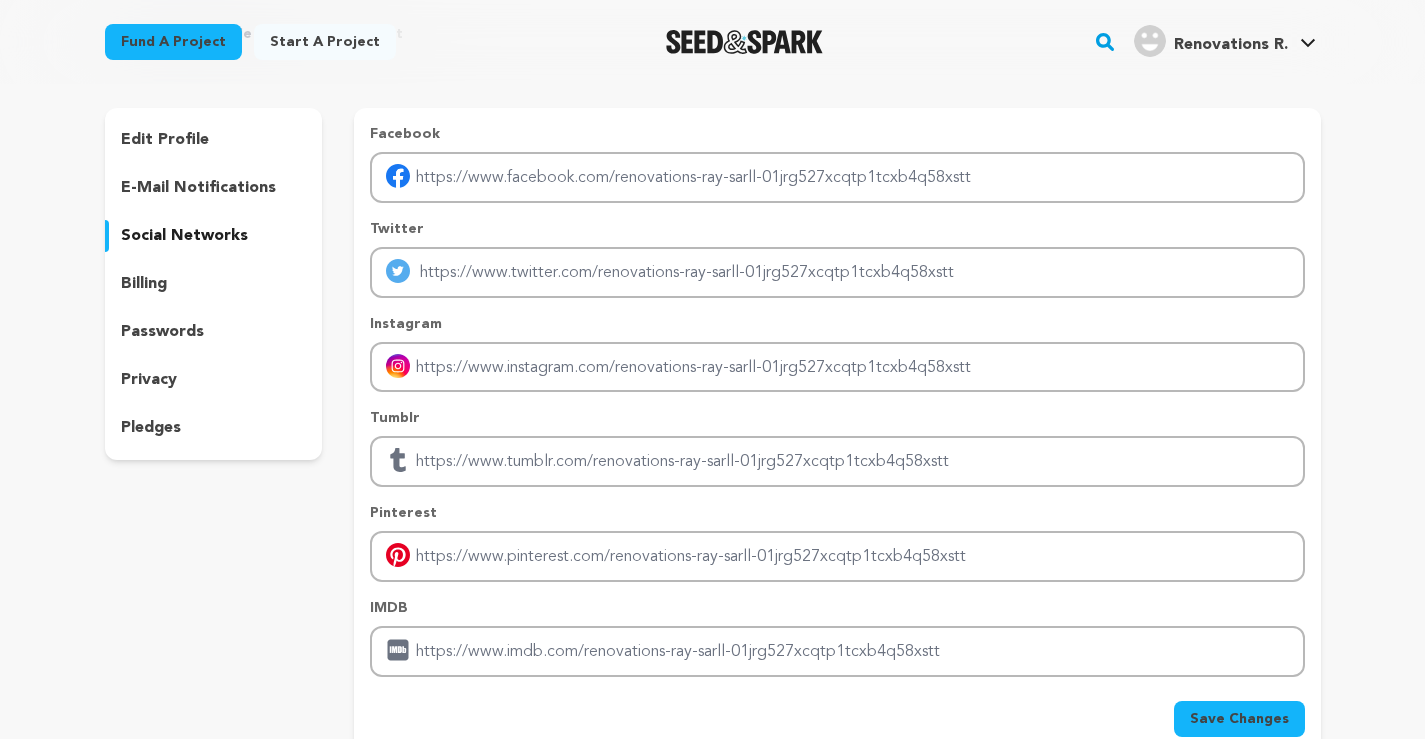 click on "e-mail notifications" at bounding box center (198, 188) 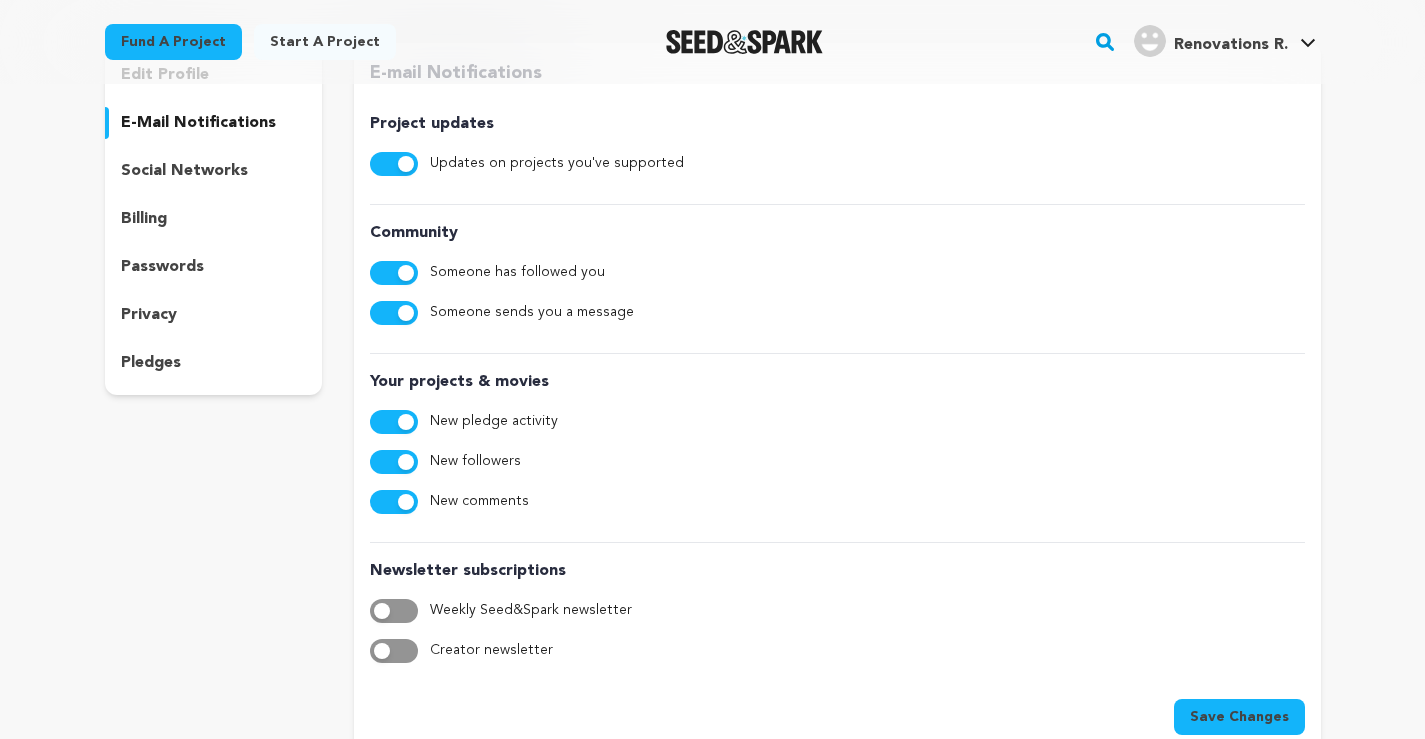 scroll, scrollTop: 200, scrollLeft: 0, axis: vertical 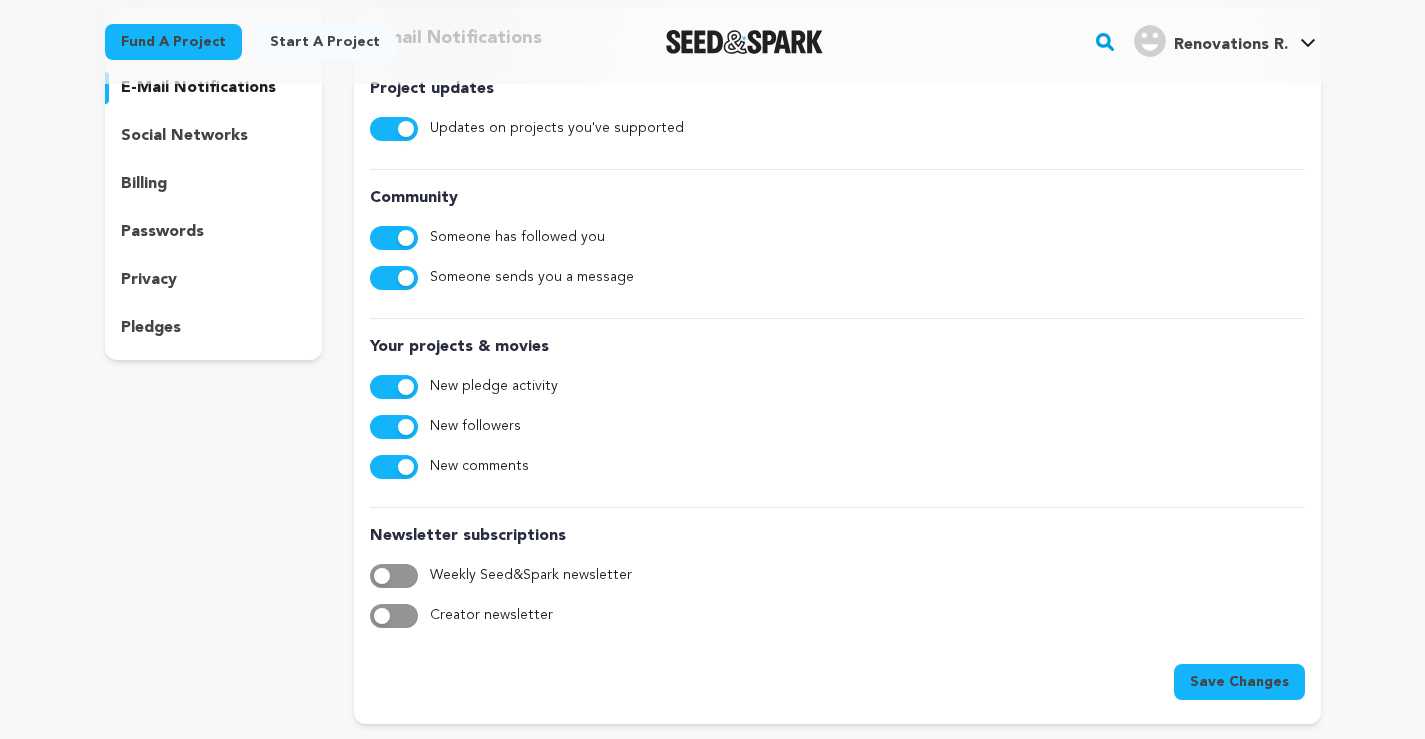 click on "privacy" at bounding box center [214, 280] 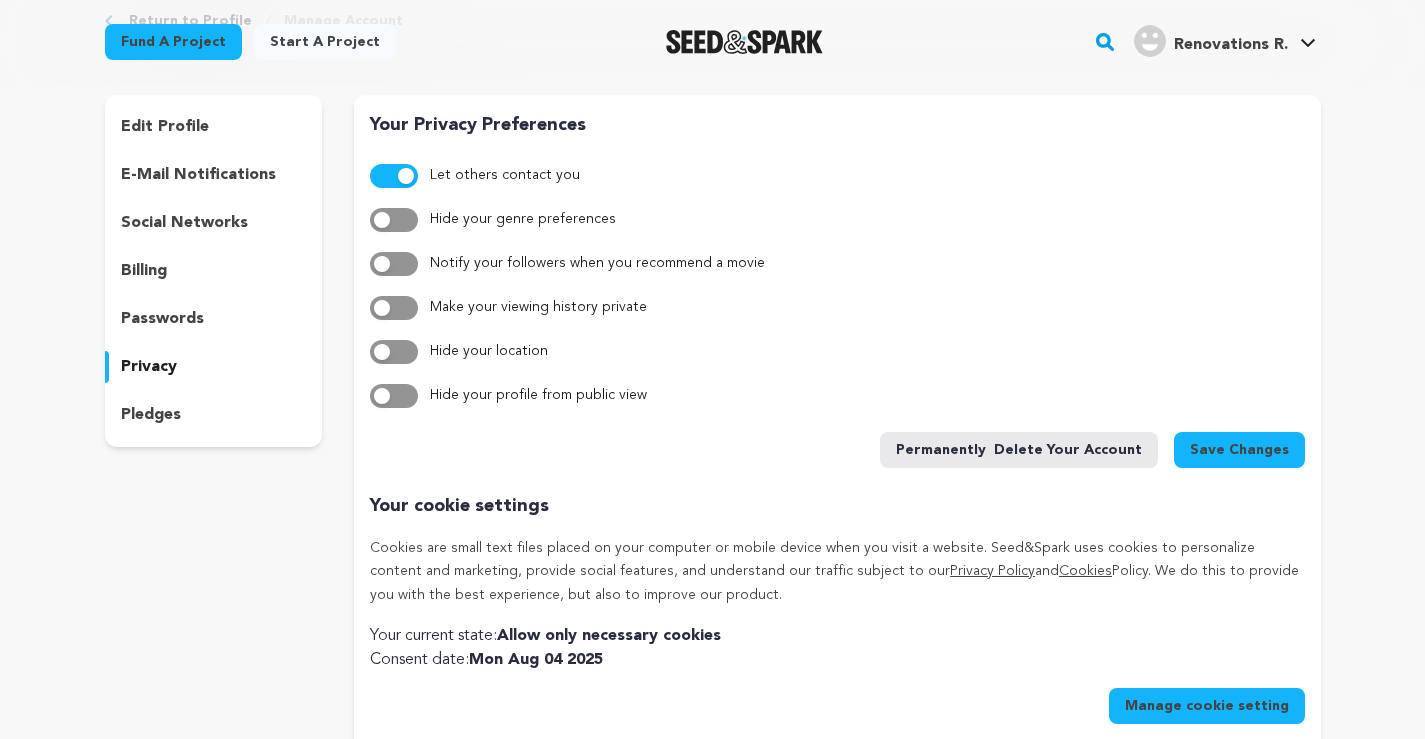 scroll, scrollTop: 0, scrollLeft: 0, axis: both 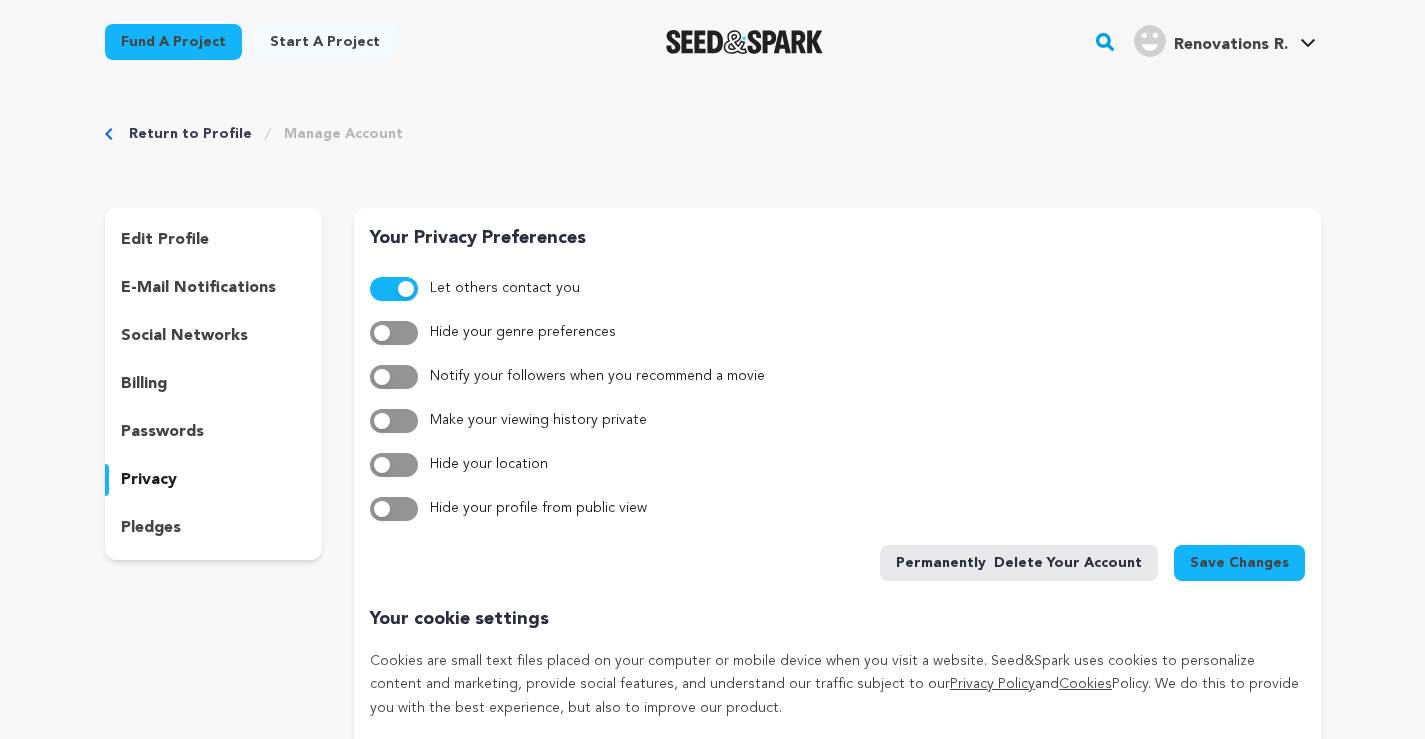 click on "billing" at bounding box center (214, 384) 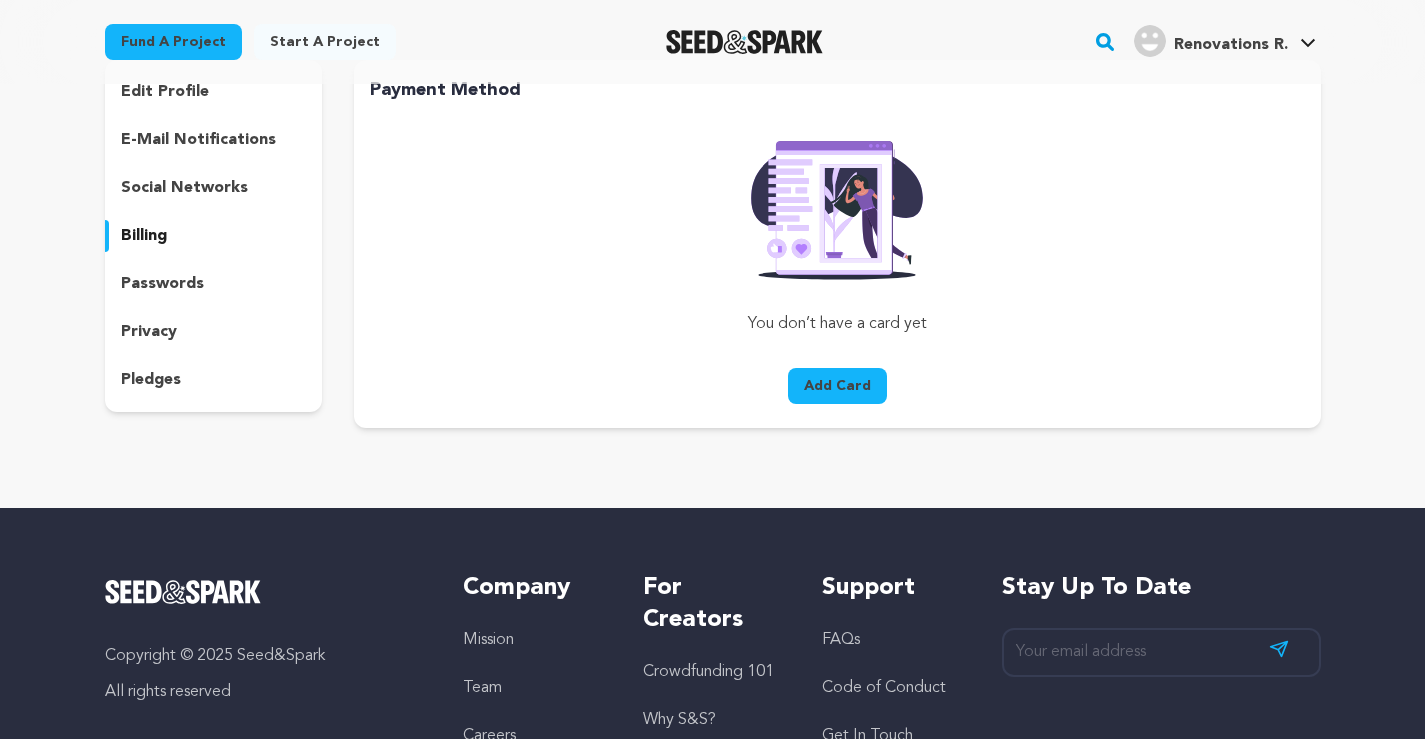 scroll, scrollTop: 200, scrollLeft: 0, axis: vertical 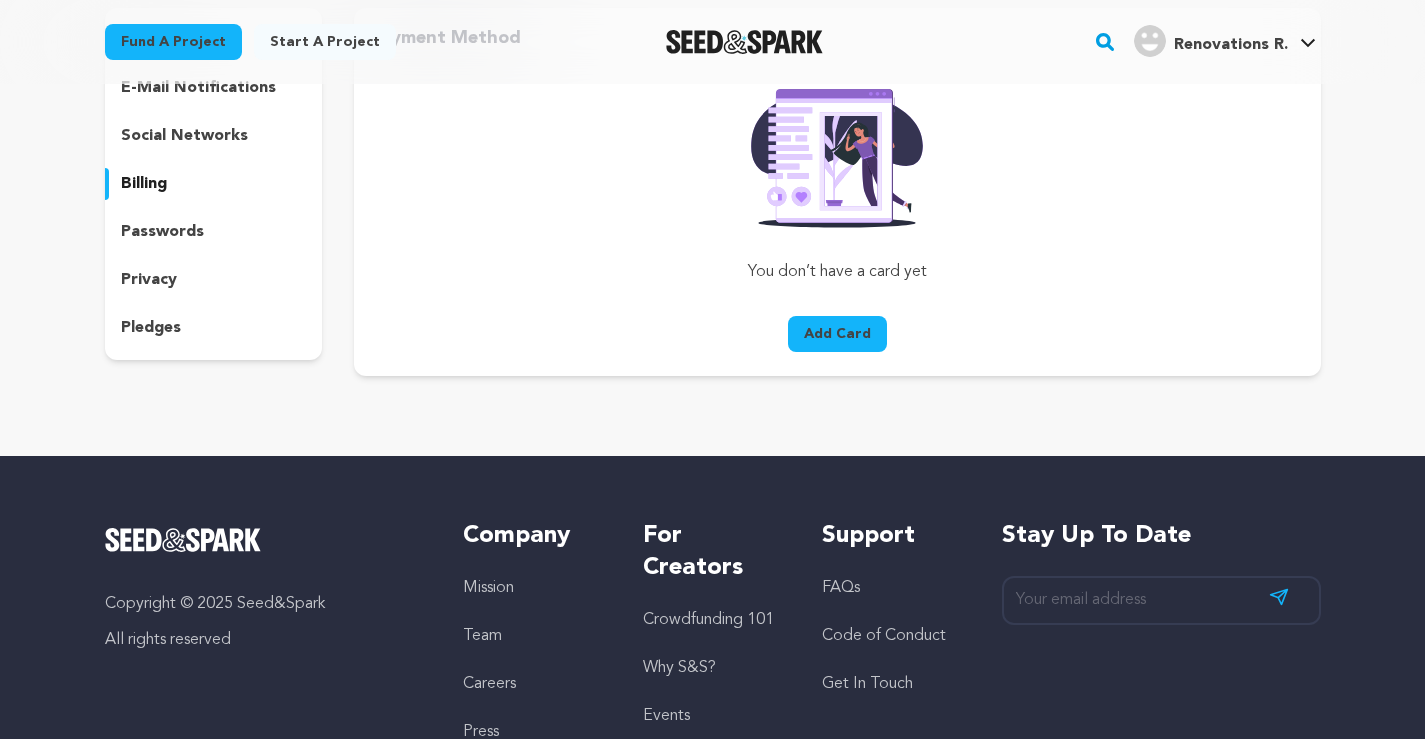 click on "pledges" at bounding box center [151, 328] 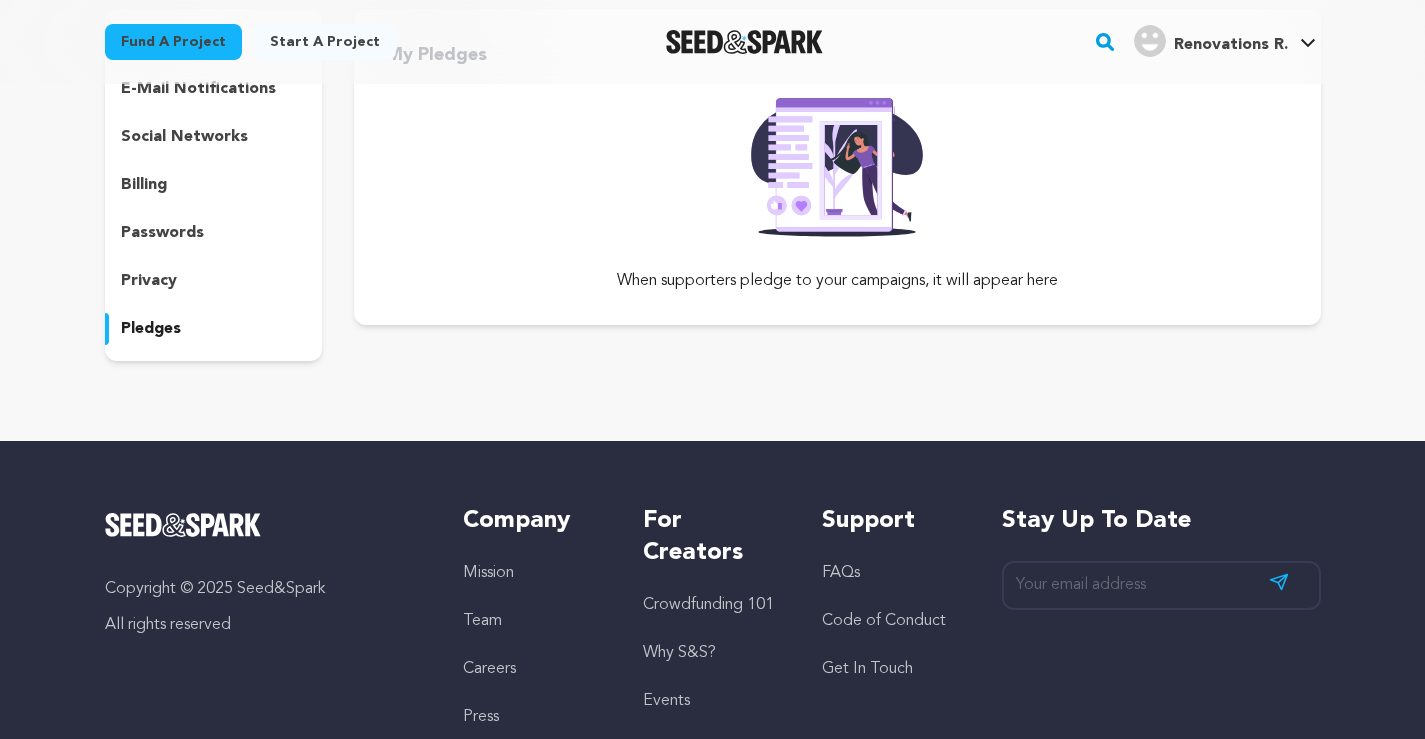 scroll, scrollTop: 0, scrollLeft: 0, axis: both 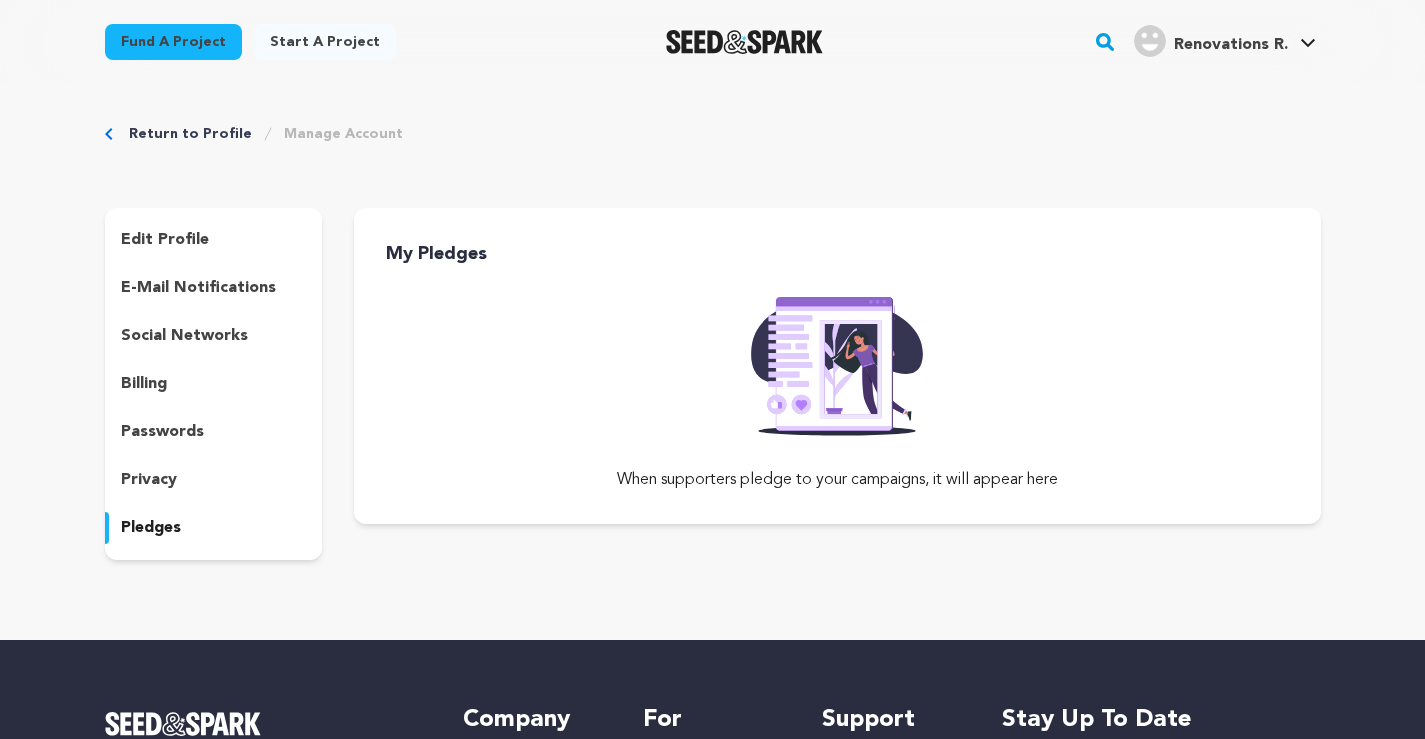 click on "social networks" at bounding box center [184, 336] 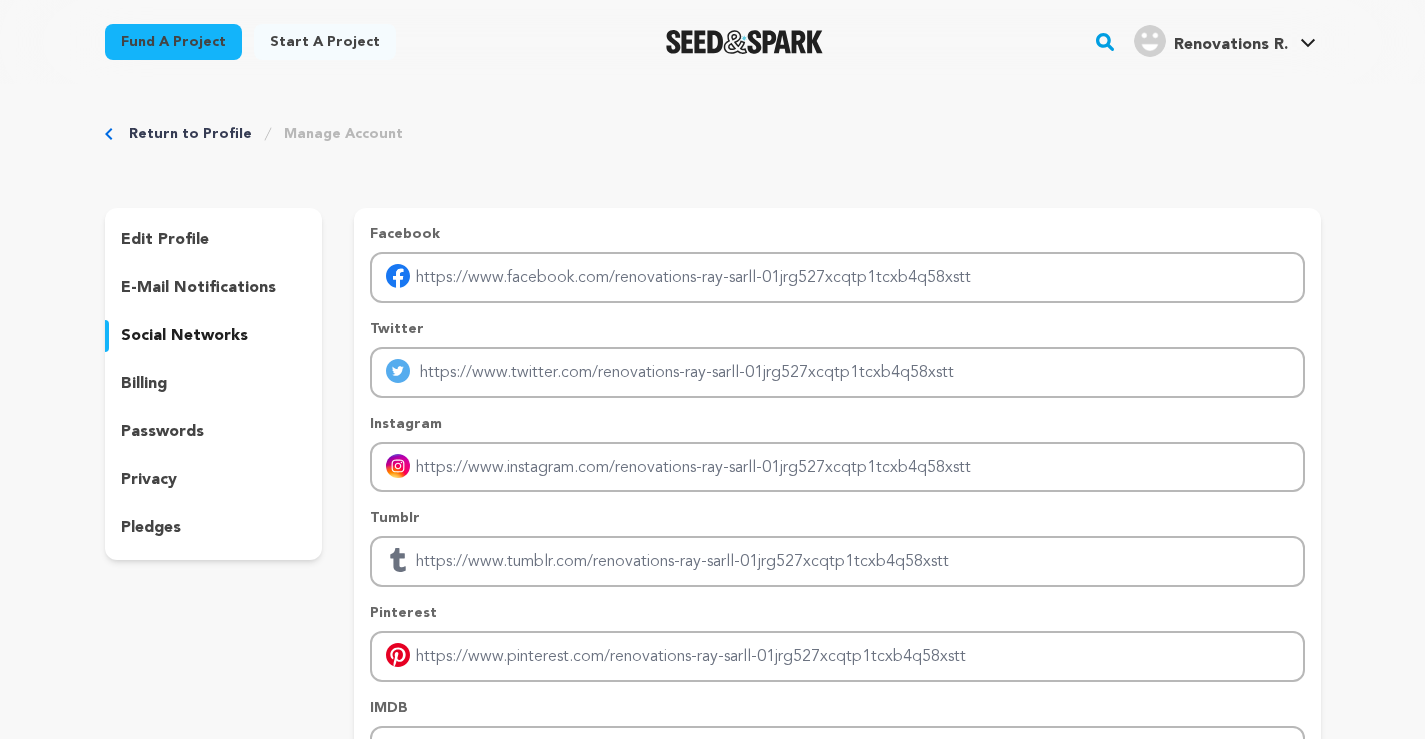 click on "e-mail notifications" at bounding box center (198, 288) 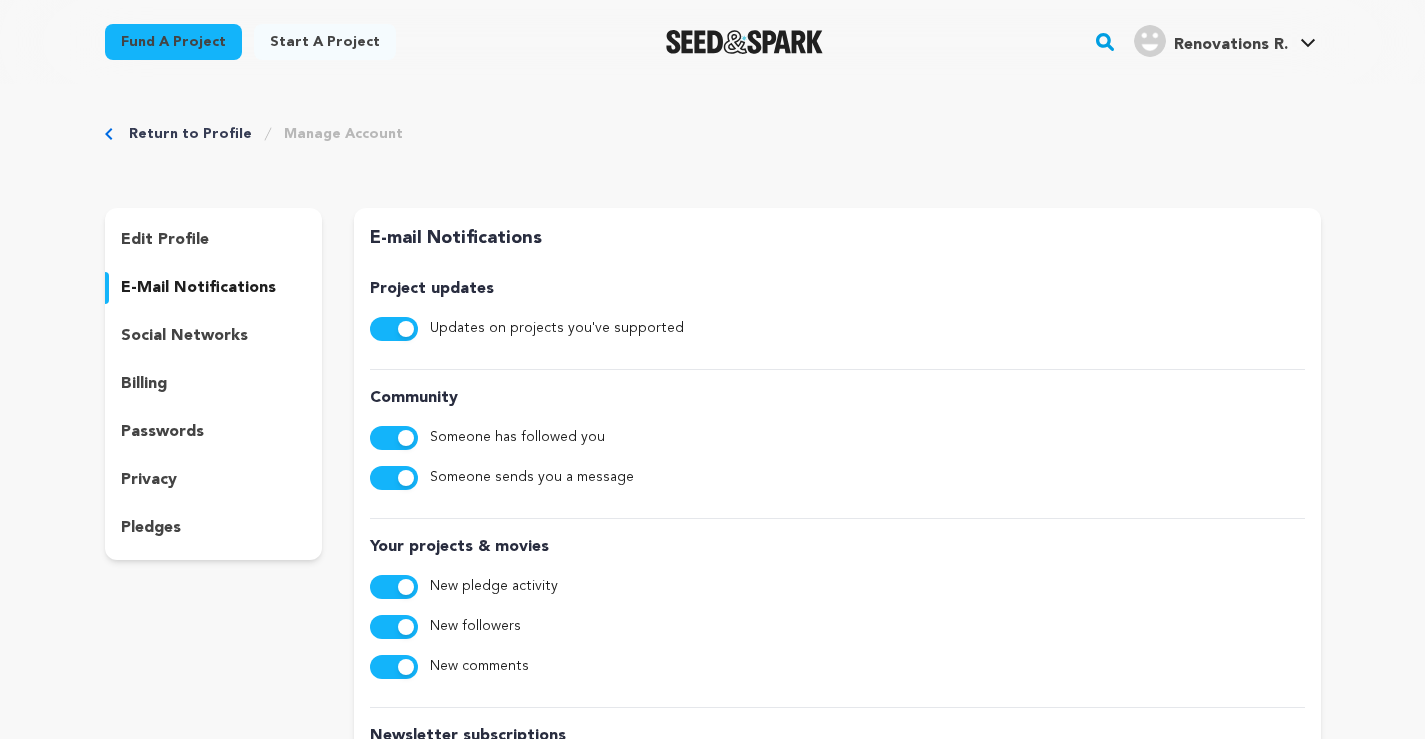 click on "billing" at bounding box center [214, 384] 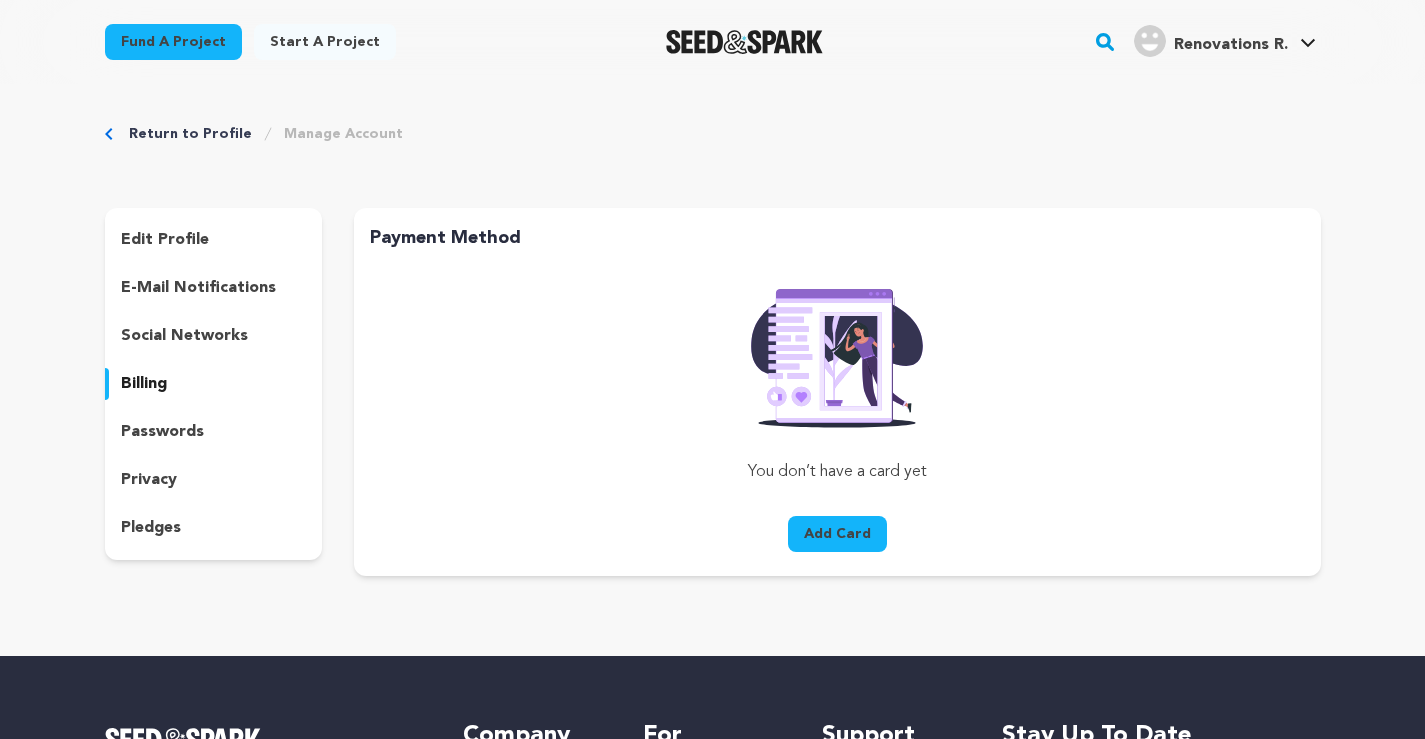 click on "social networks" at bounding box center (184, 336) 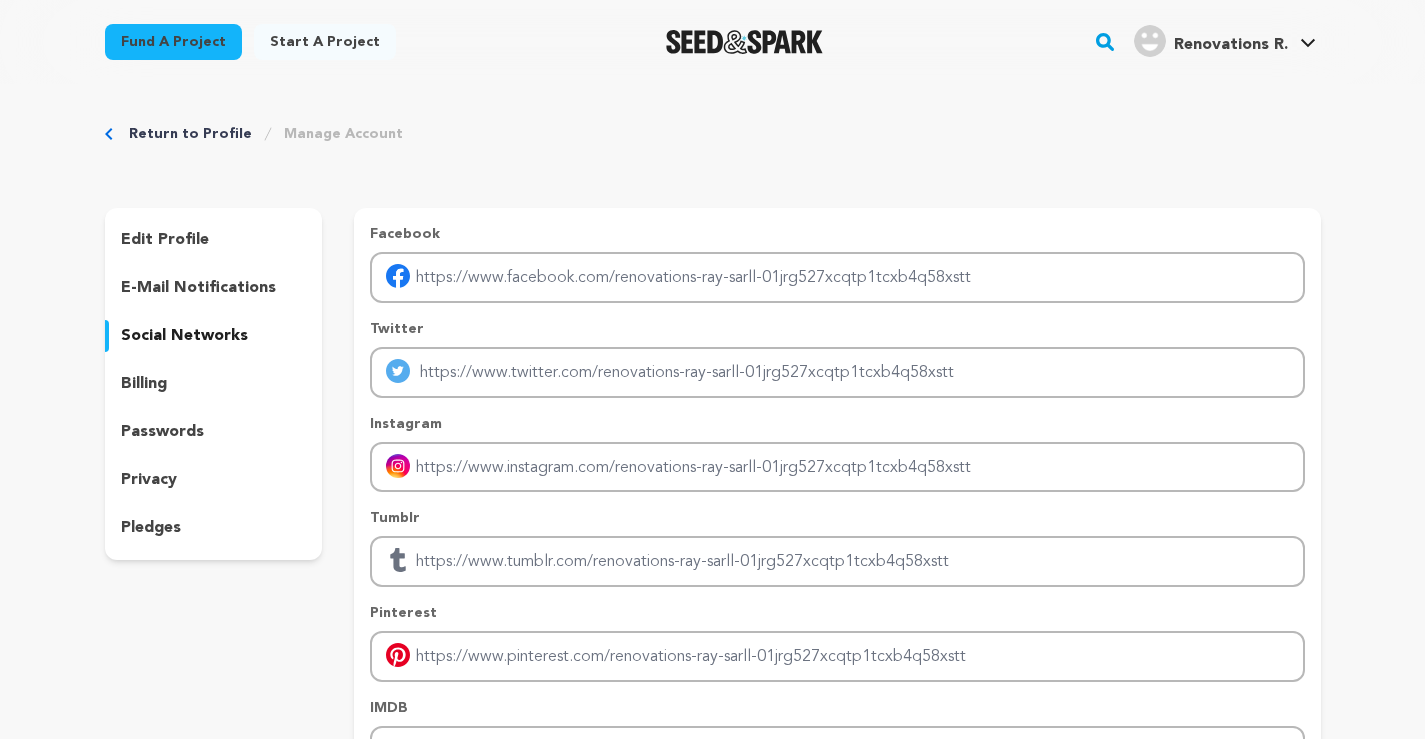 scroll, scrollTop: 400, scrollLeft: 0, axis: vertical 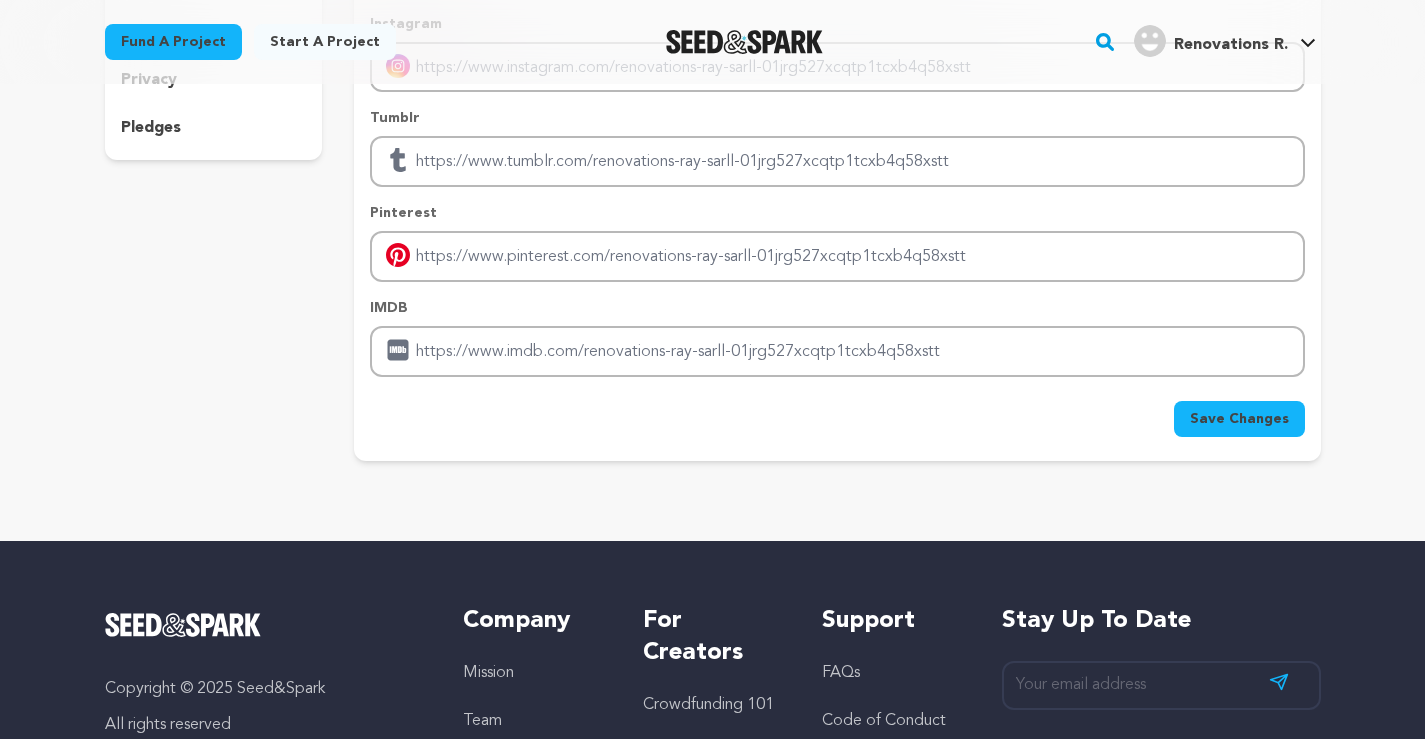 click on "Save Changes" at bounding box center [1239, 419] 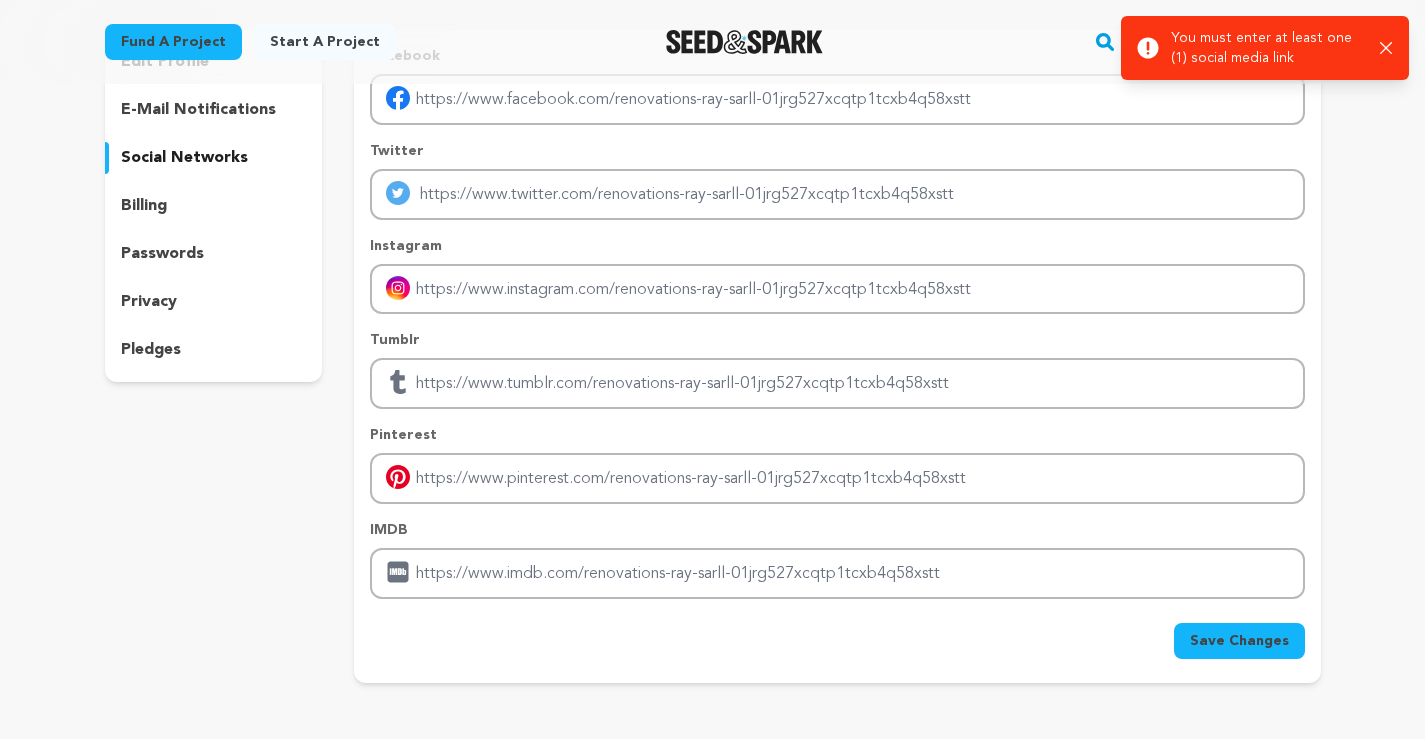 scroll, scrollTop: 0, scrollLeft: 0, axis: both 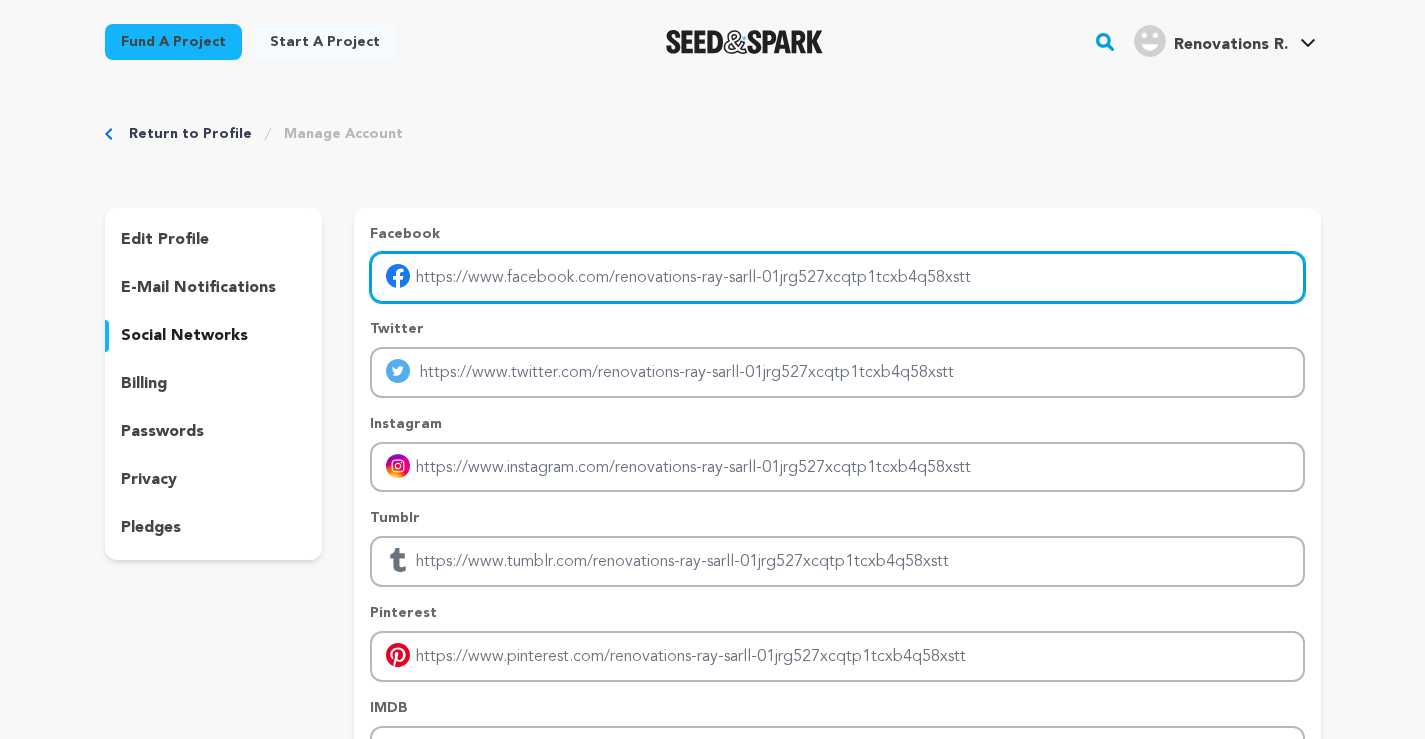 click at bounding box center [837, 277] 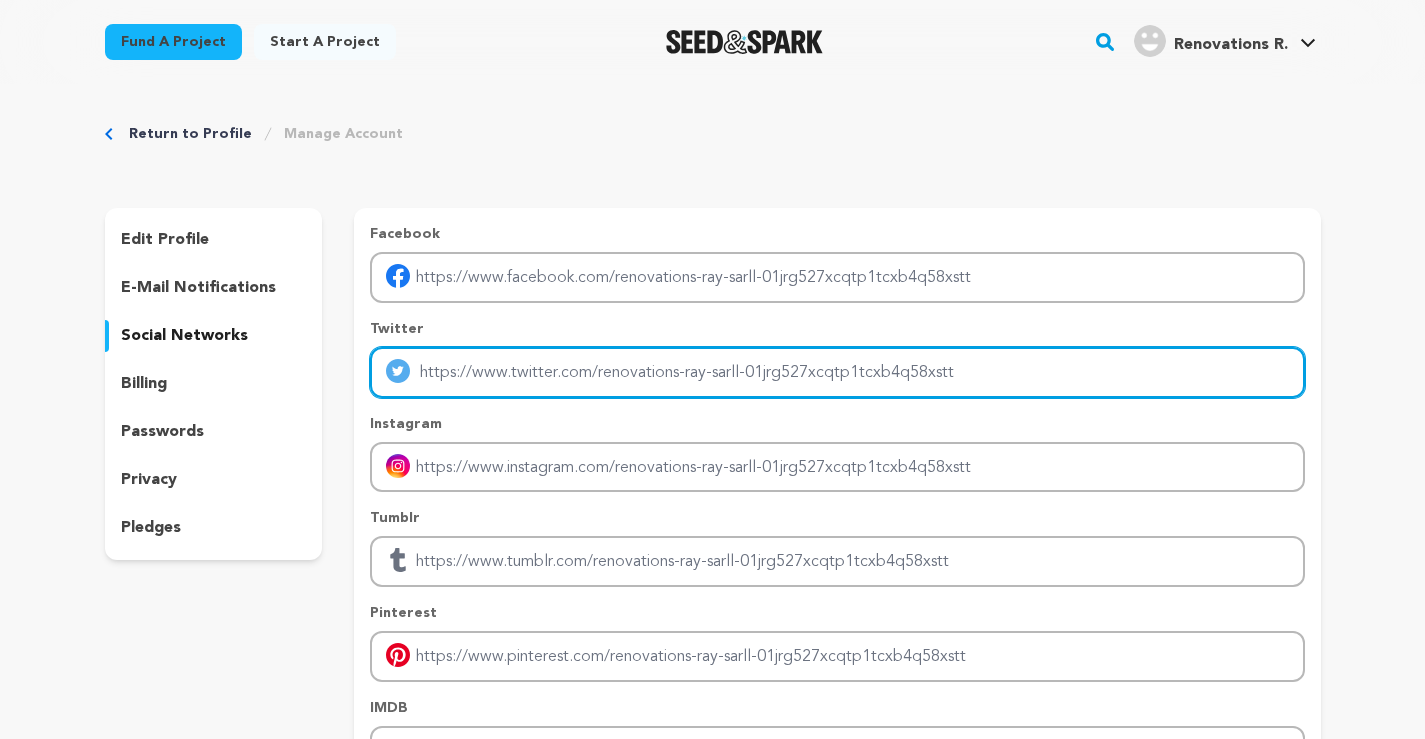 click at bounding box center (837, 372) 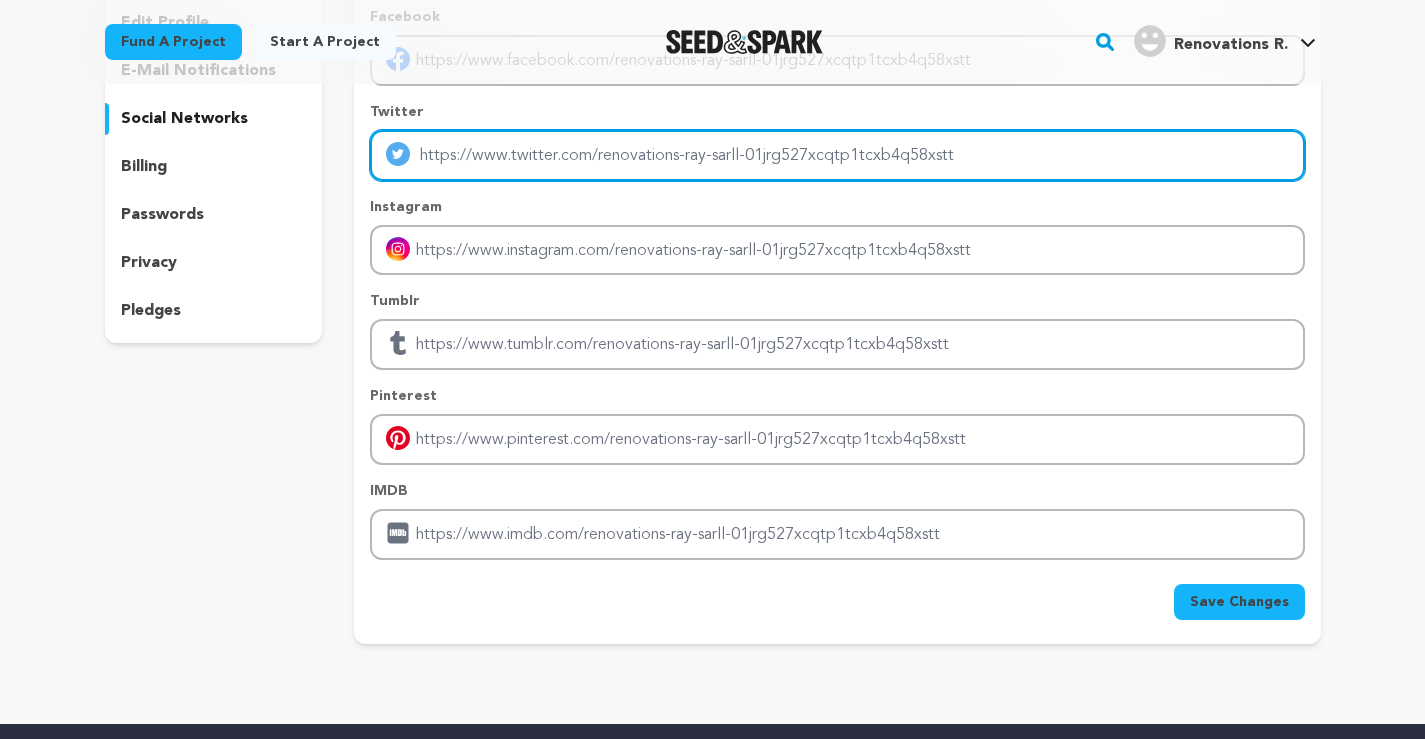 scroll, scrollTop: 0, scrollLeft: 0, axis: both 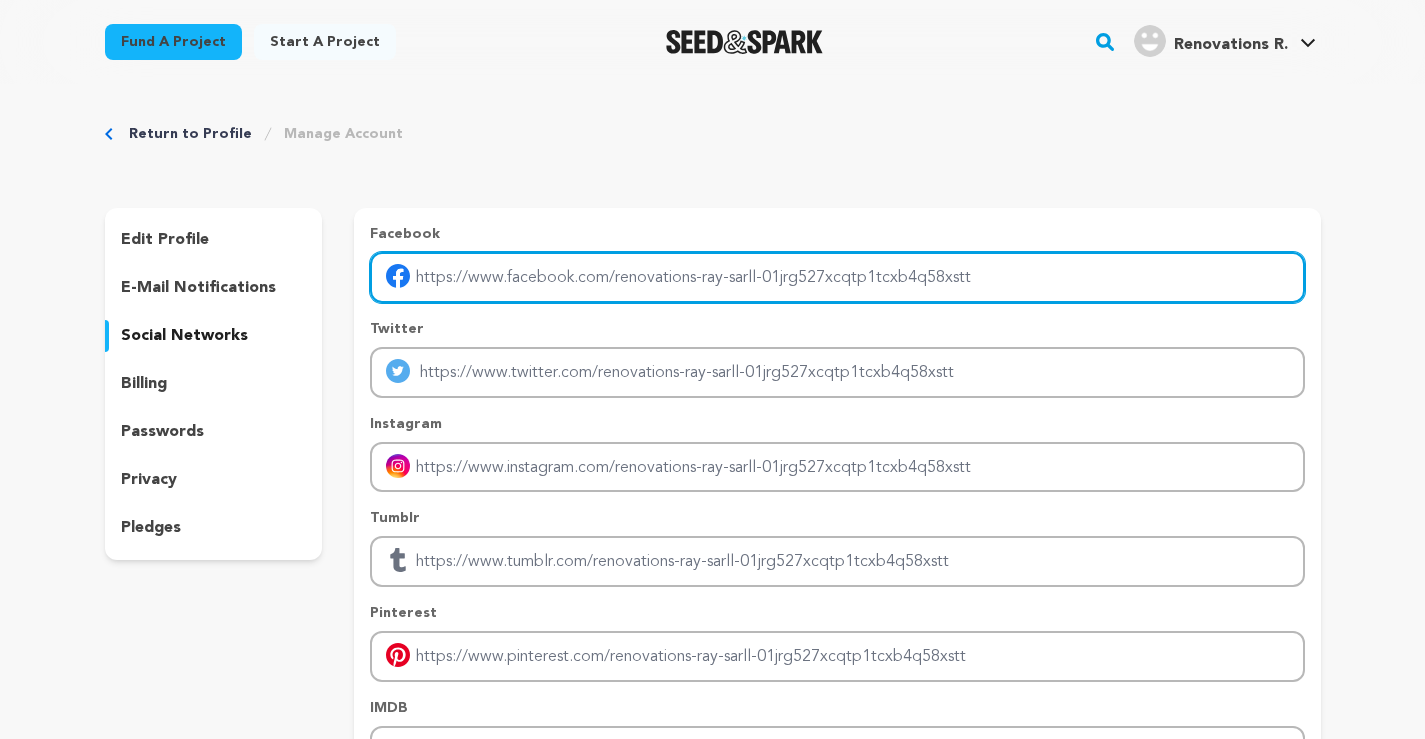 click at bounding box center (837, 277) 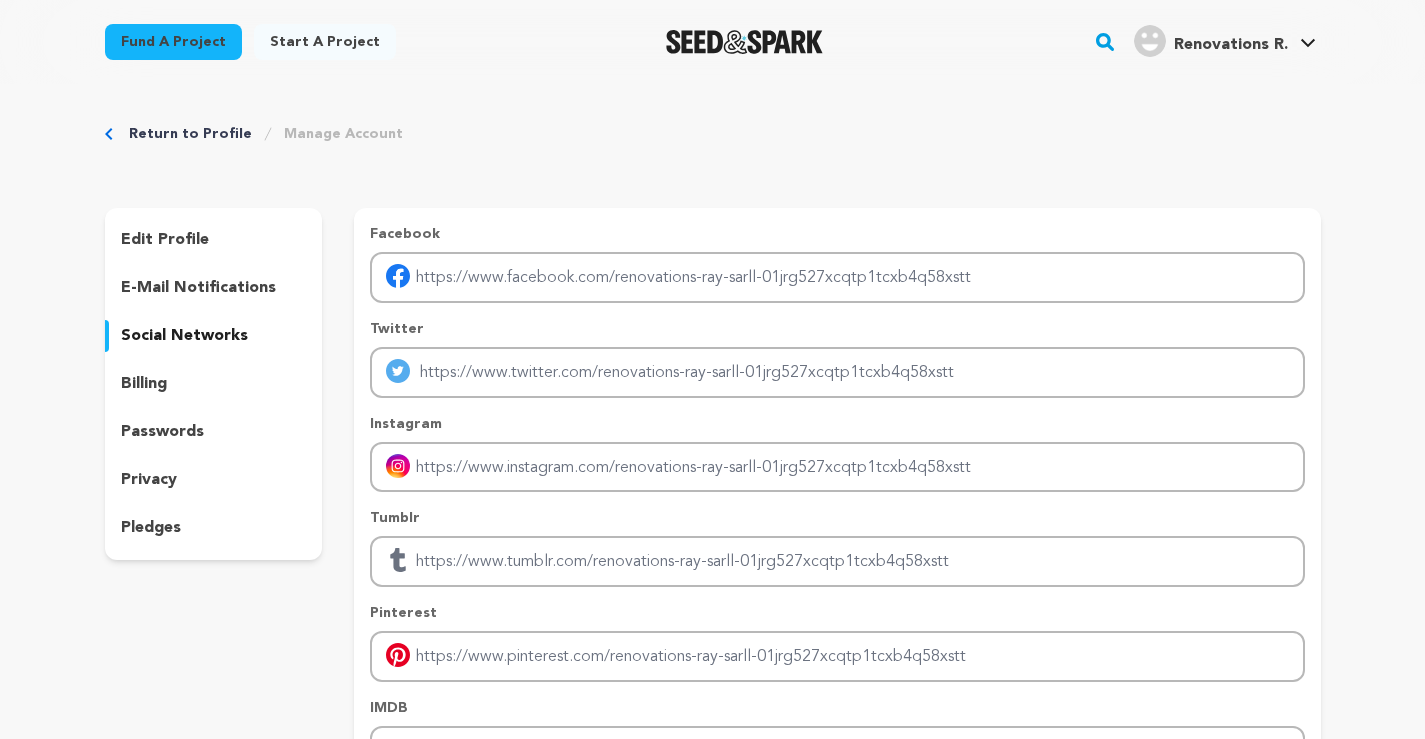 click on "Facebook
Twitter
Instagram
Tumblr
Pinterest" at bounding box center [837, 534] 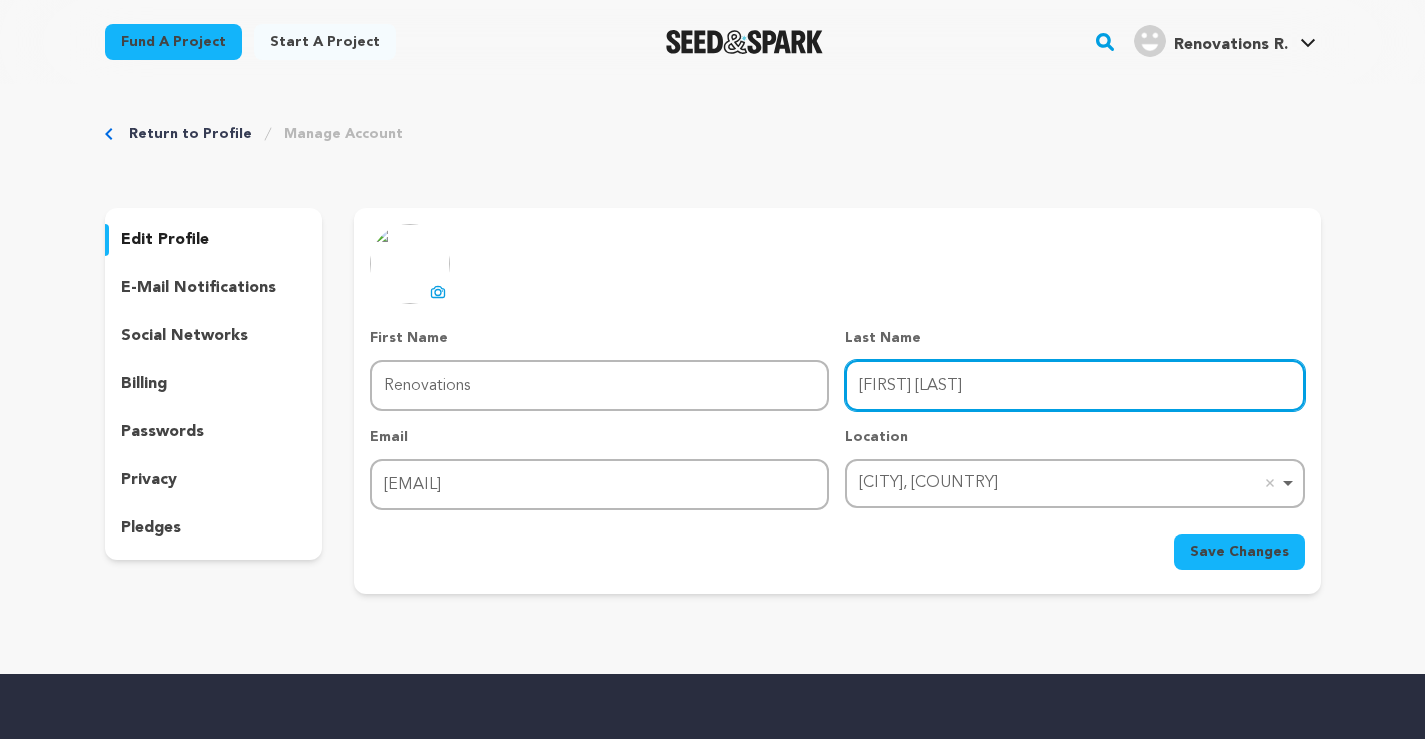 click on "Ray Sarll" at bounding box center (1074, 385) 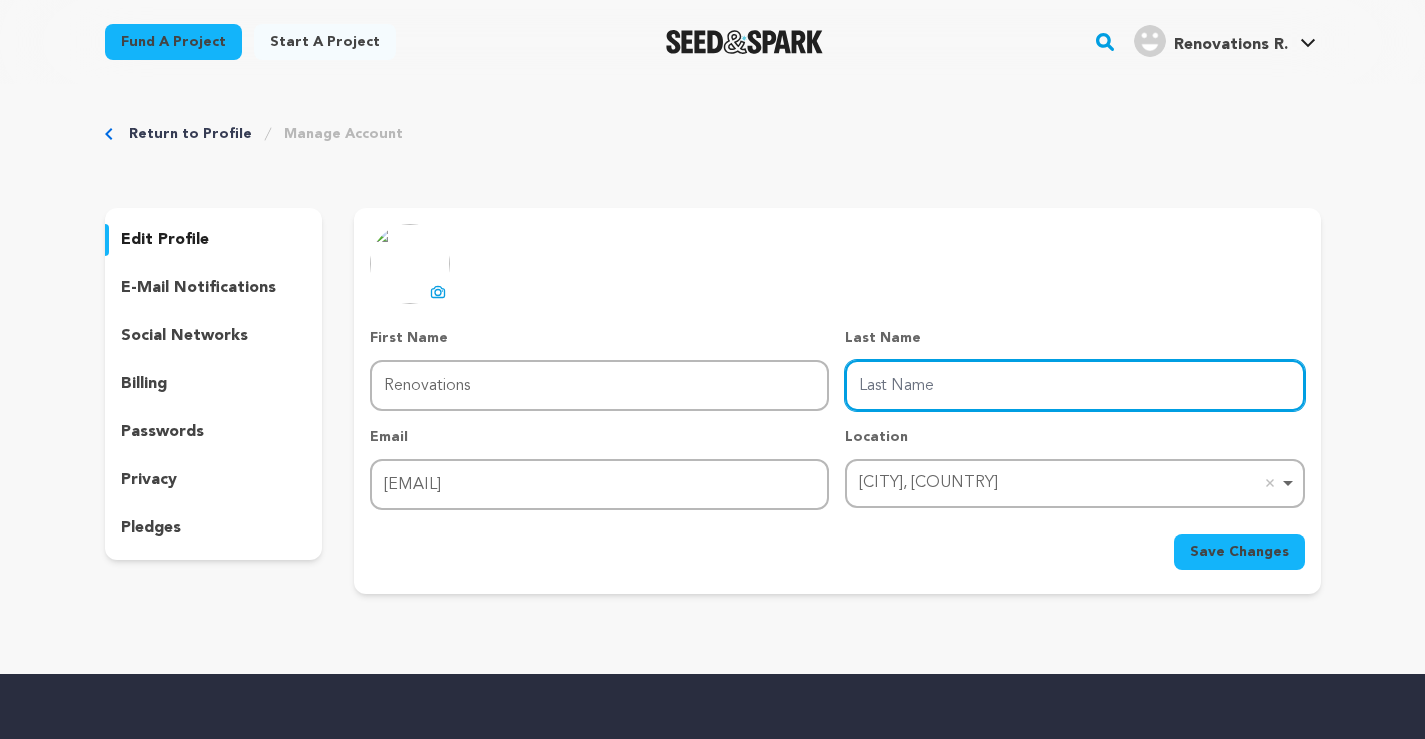 type 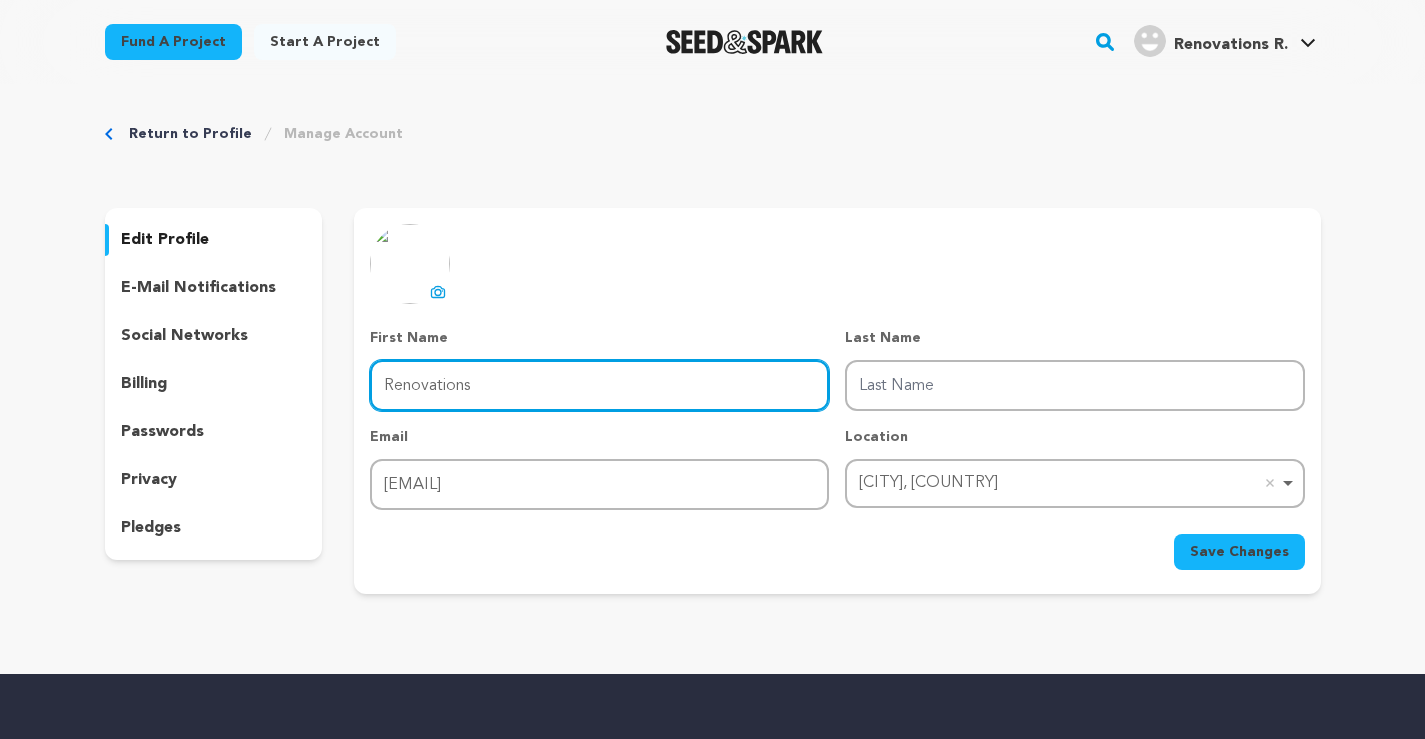 click on "Renovations" at bounding box center [599, 385] 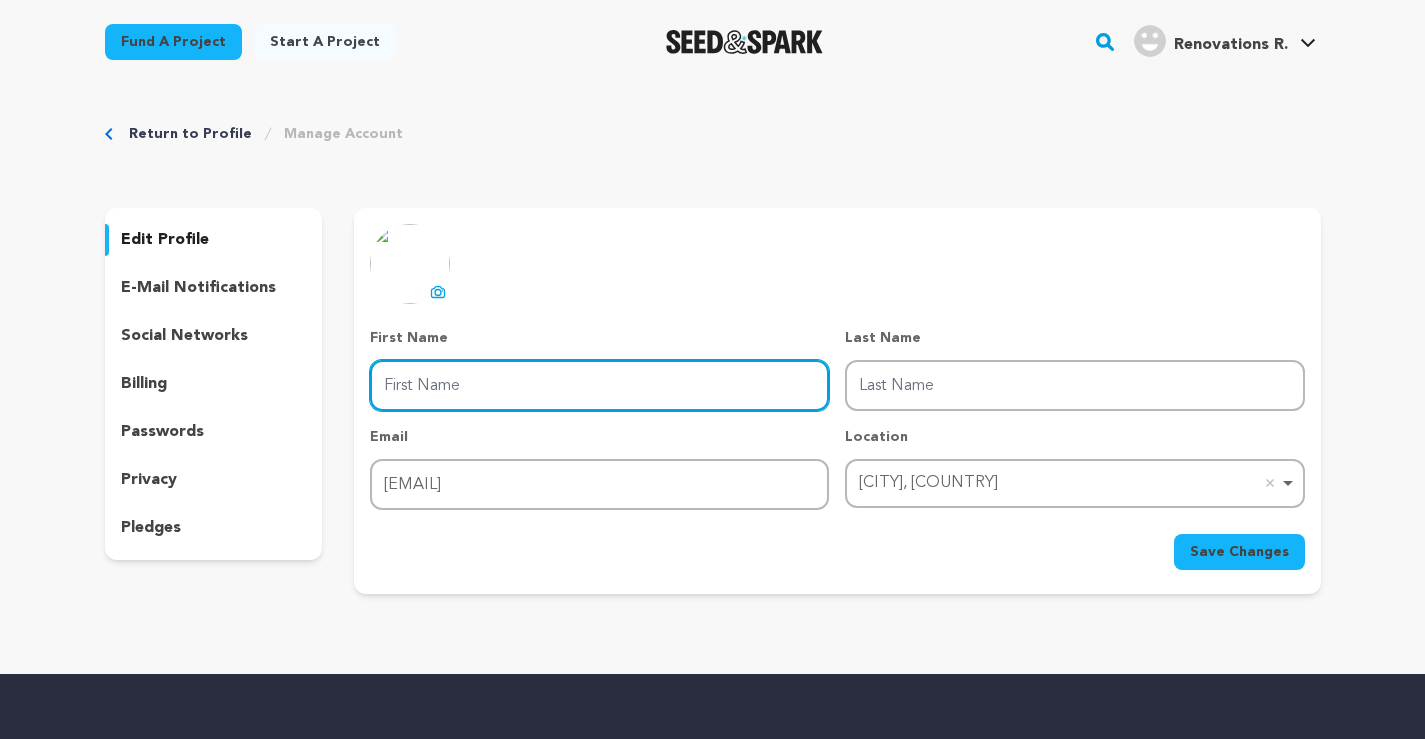 click on "First Name" at bounding box center [599, 385] 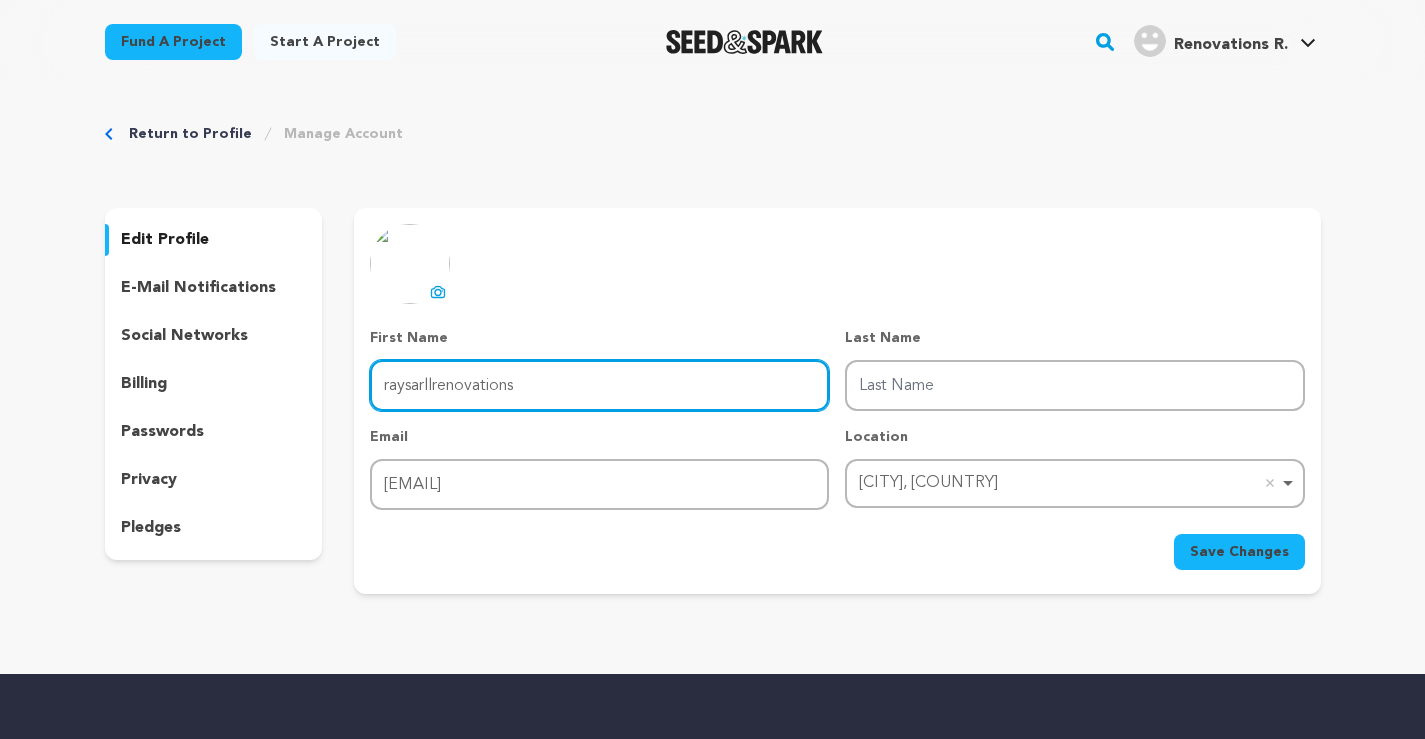 type on "raysarllrenovations" 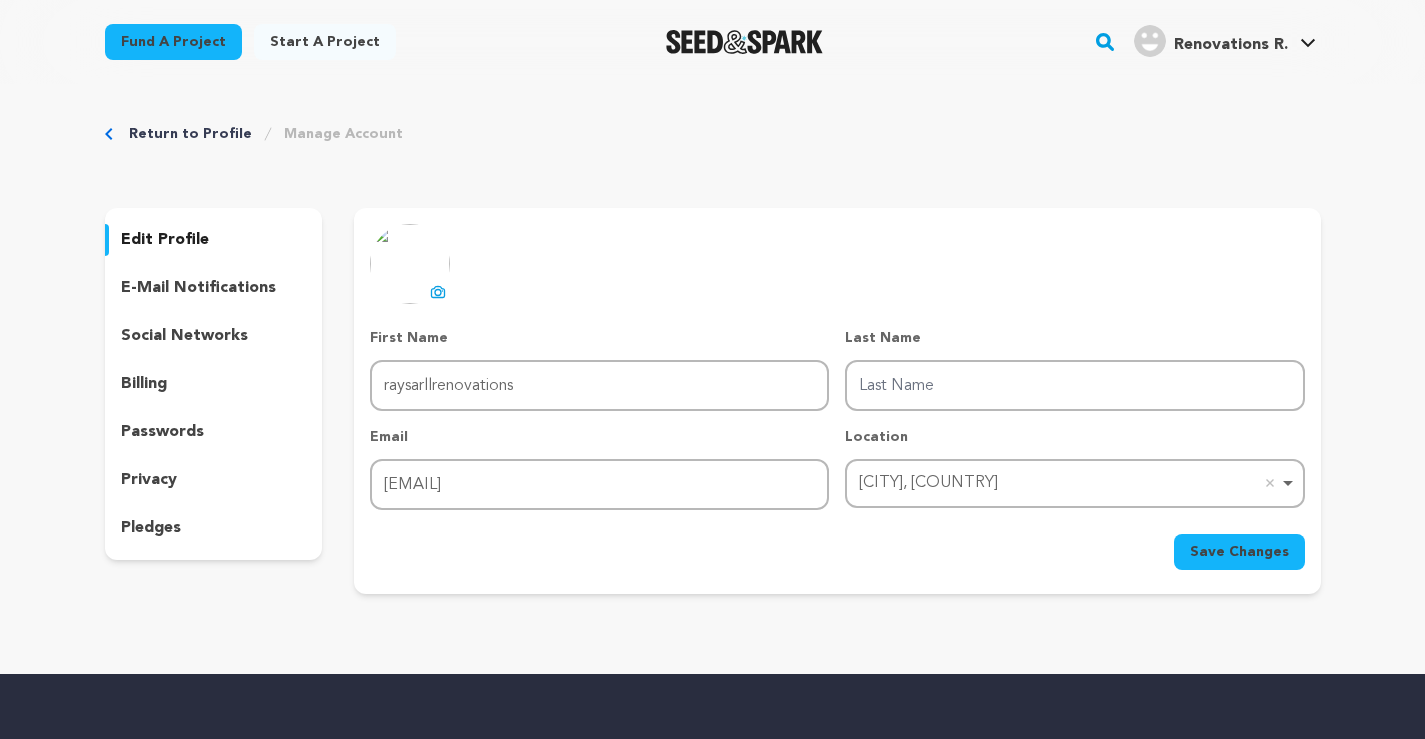 click on "Save Changes" at bounding box center (1239, 552) 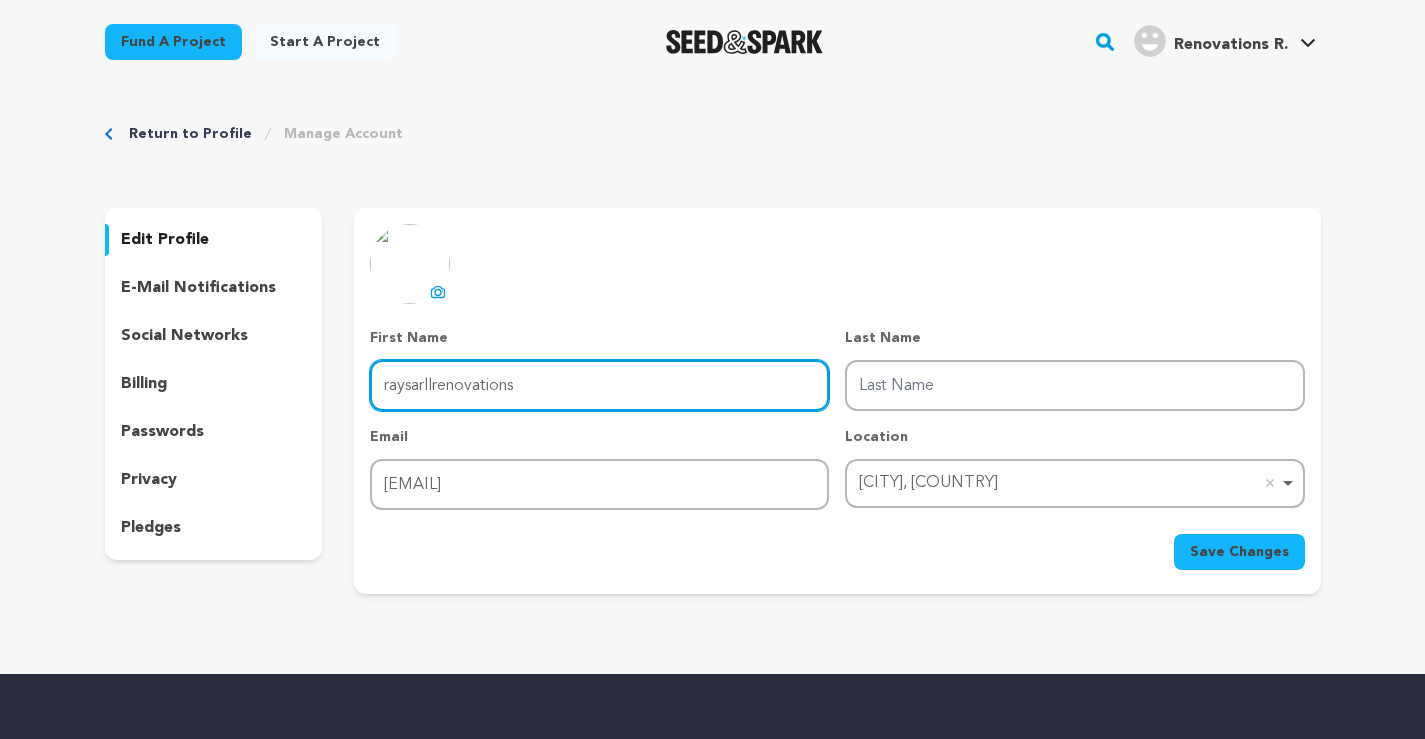 click on "raysarllrenovations" at bounding box center [599, 385] 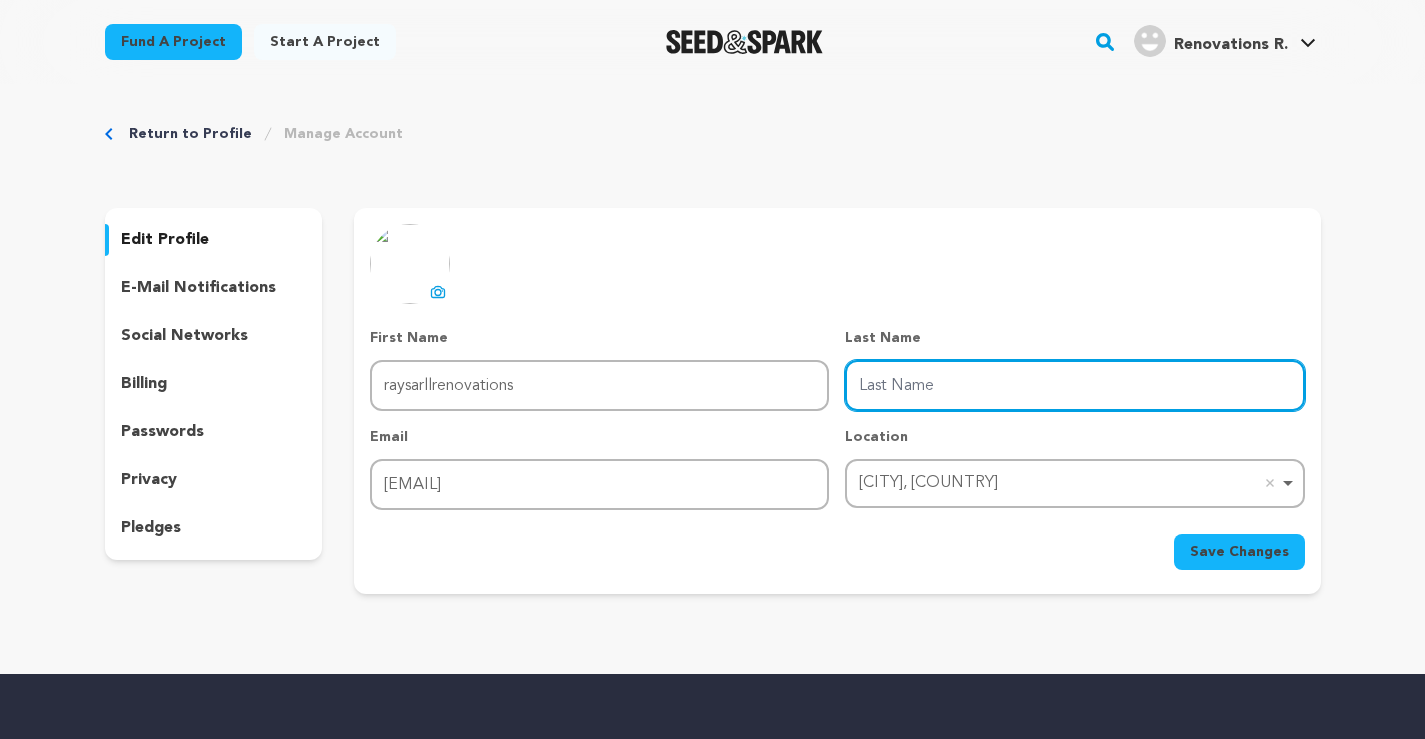 click on "Last Name" at bounding box center (1074, 385) 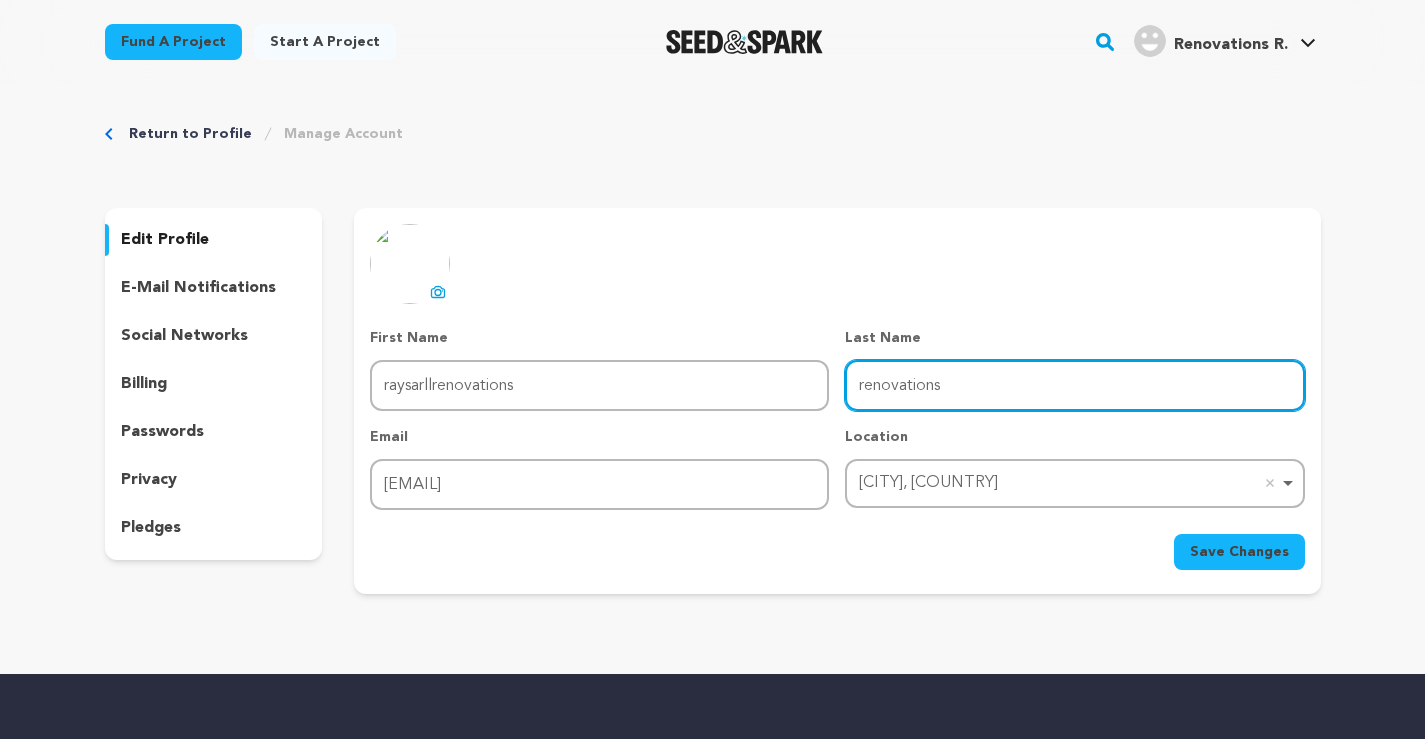 type on "renovations" 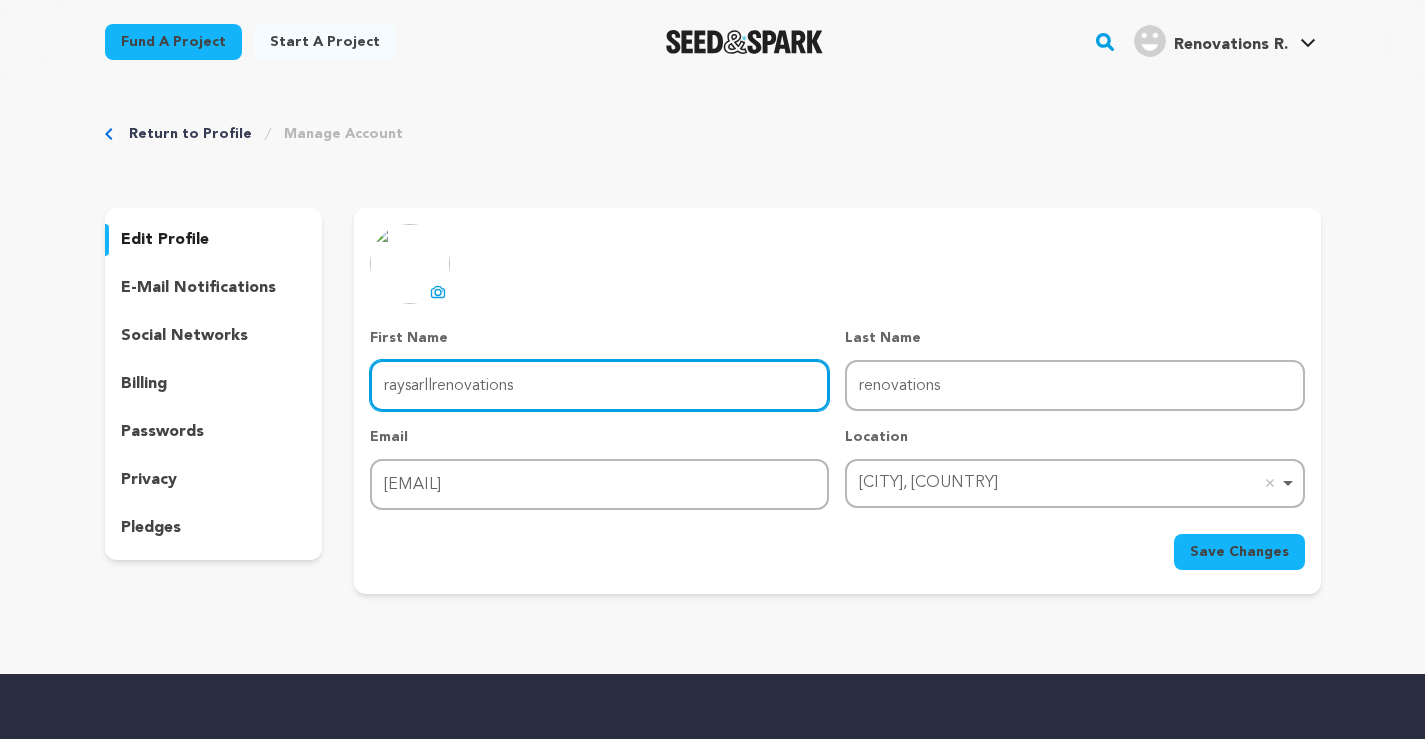 click on "raysarllrenovations" at bounding box center [599, 385] 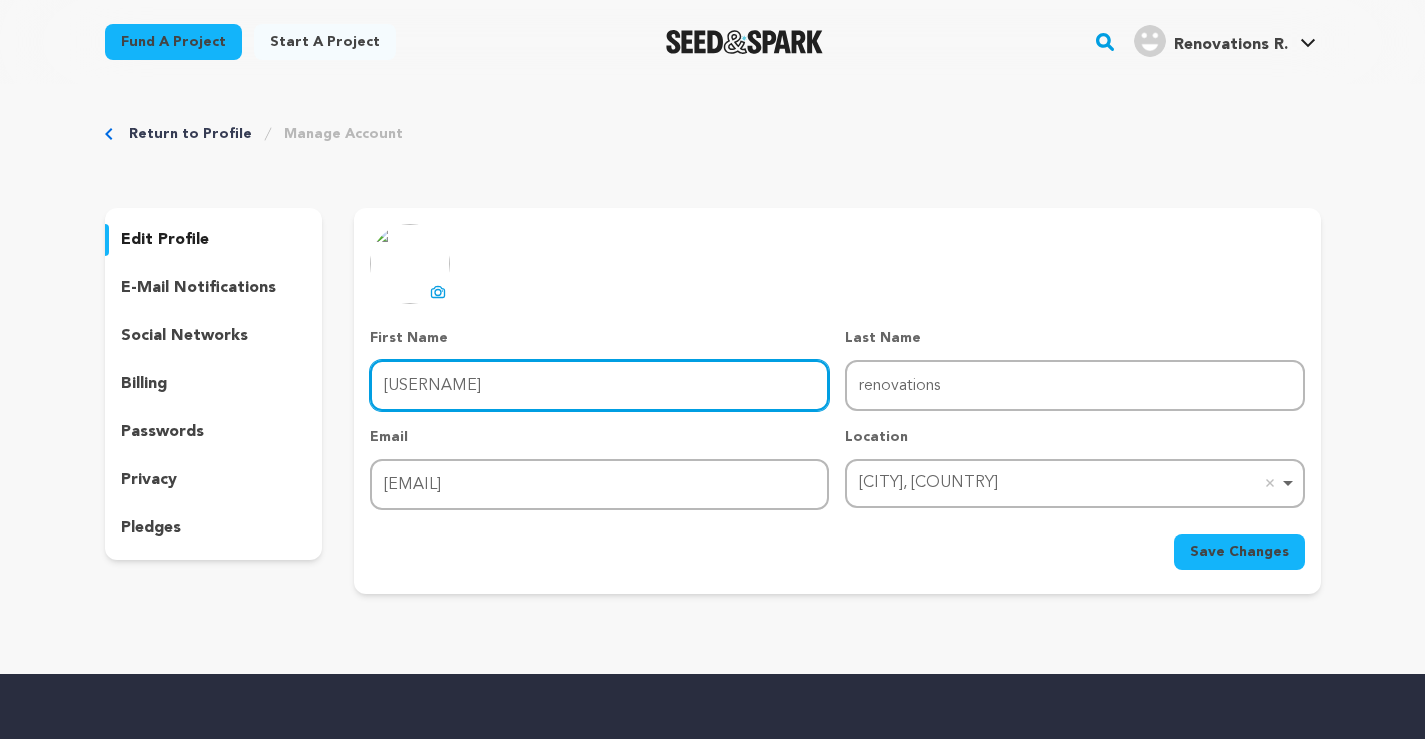type on "raysarll" 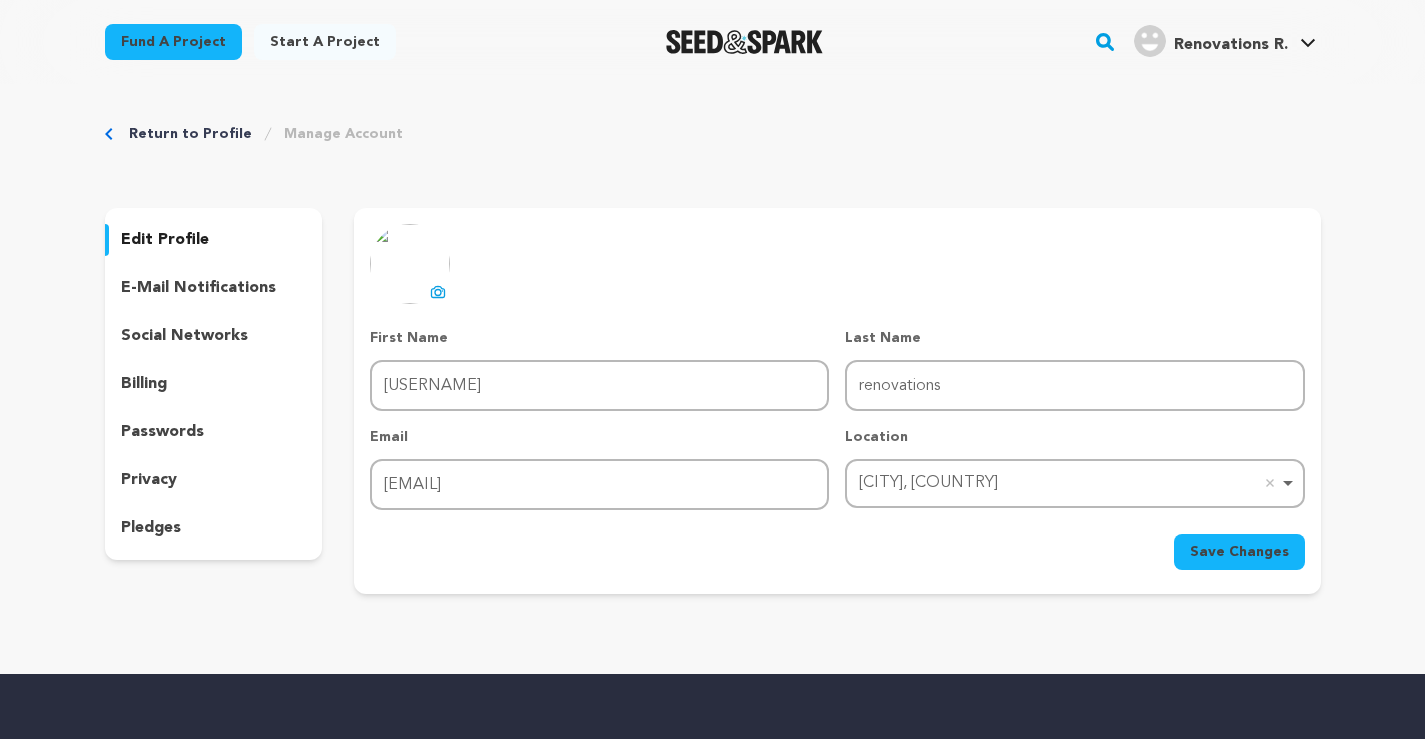click on "Save Changes" at bounding box center (1239, 552) 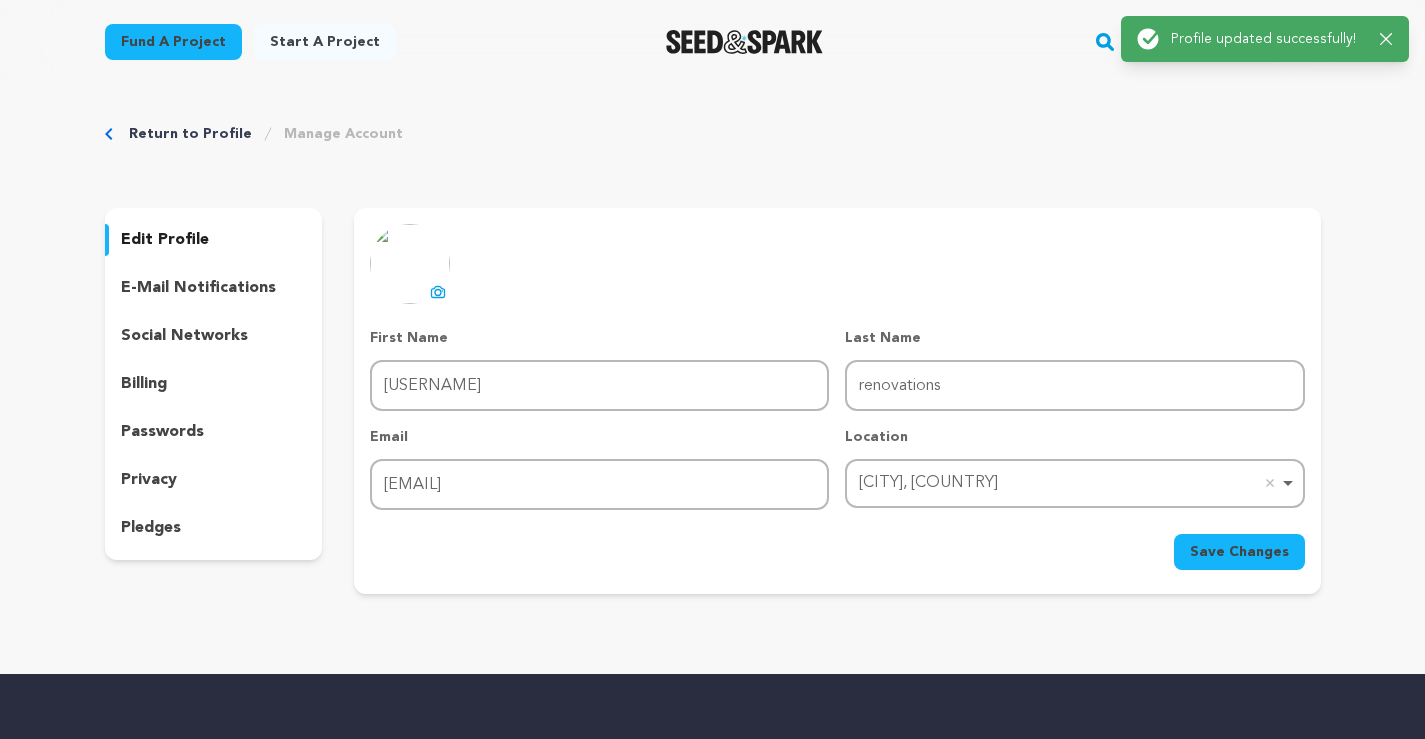 click on "Return to Profile" at bounding box center [190, 134] 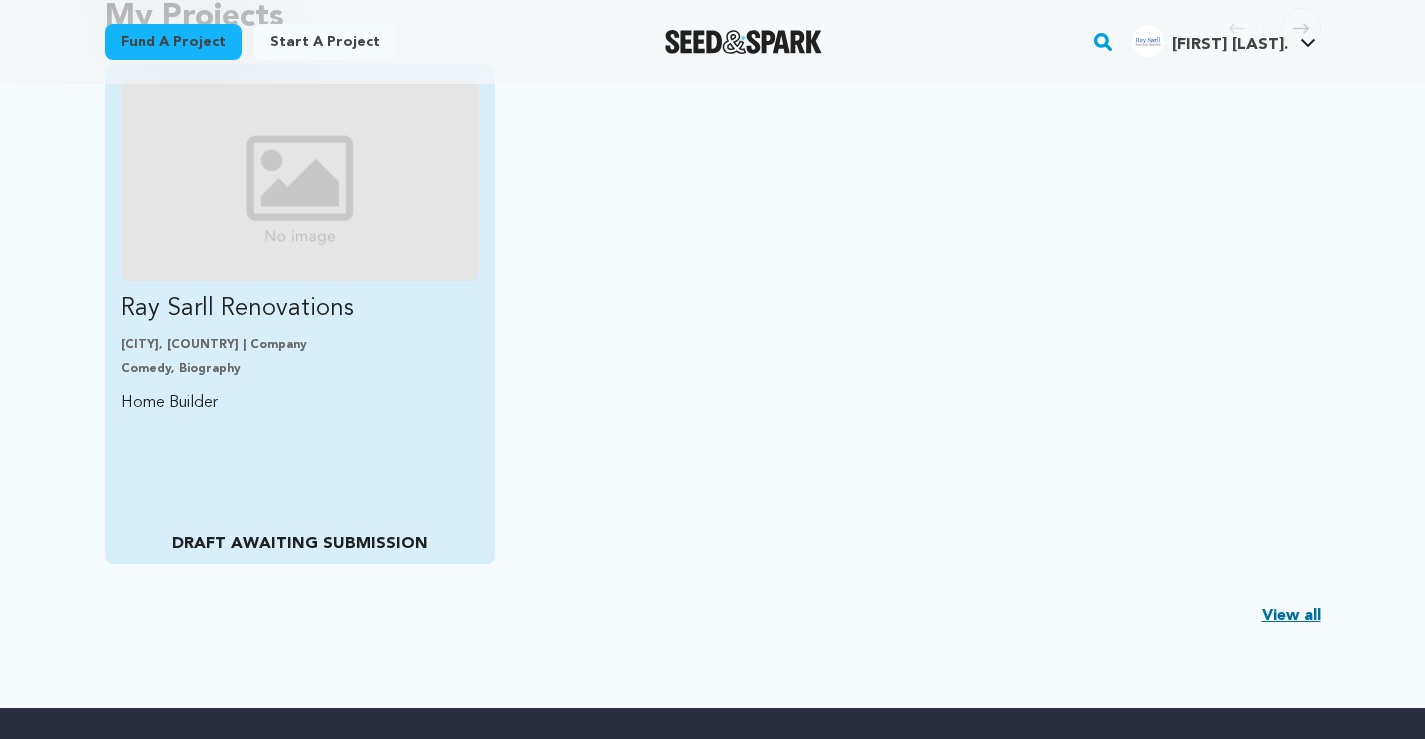 scroll, scrollTop: 400, scrollLeft: 0, axis: vertical 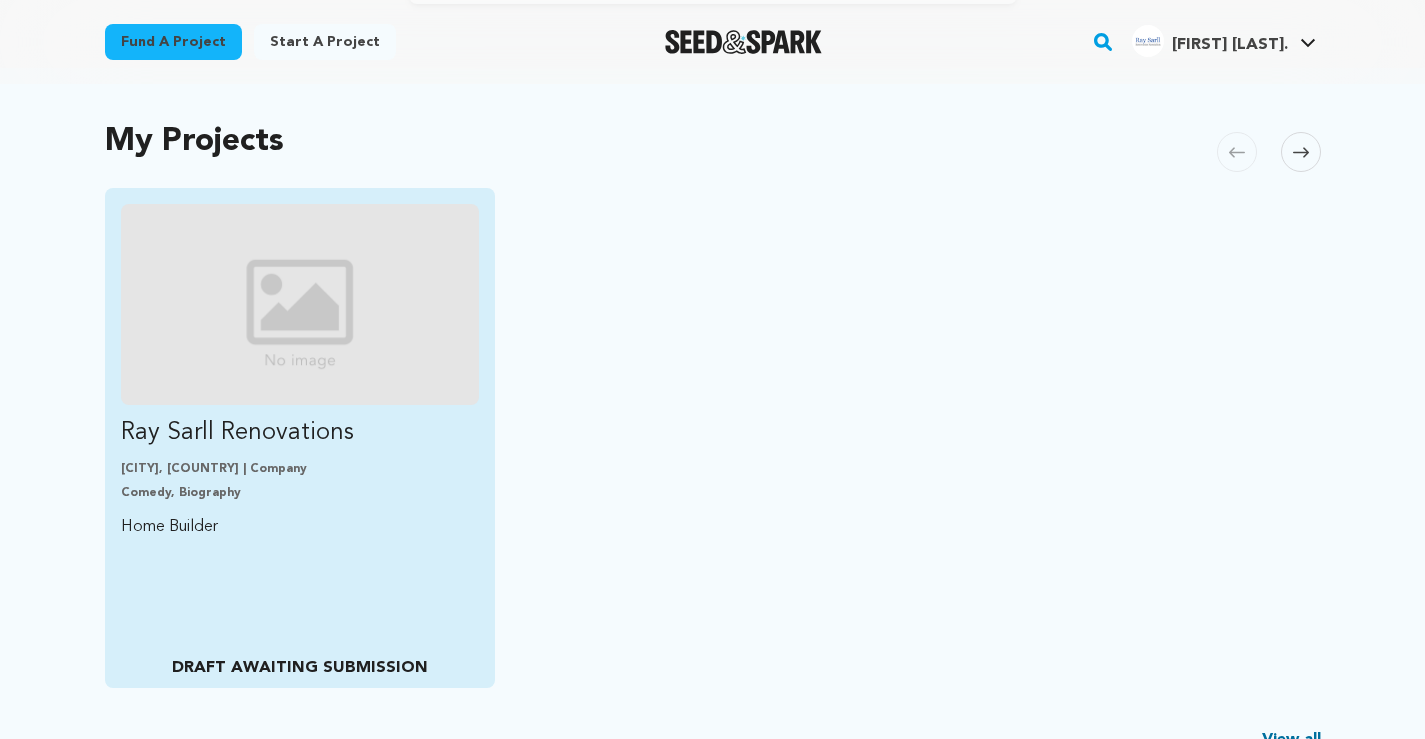 click at bounding box center [300, 304] 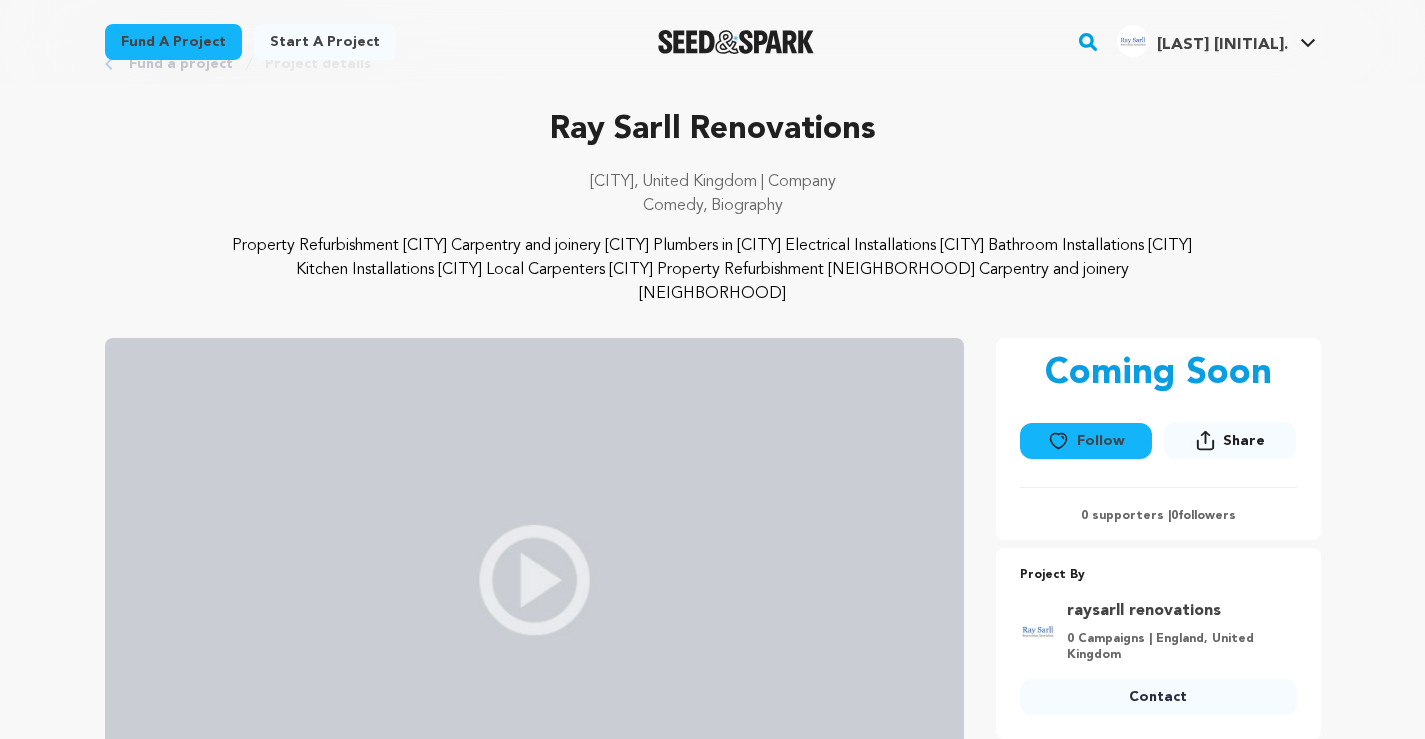 scroll, scrollTop: 0, scrollLeft: 0, axis: both 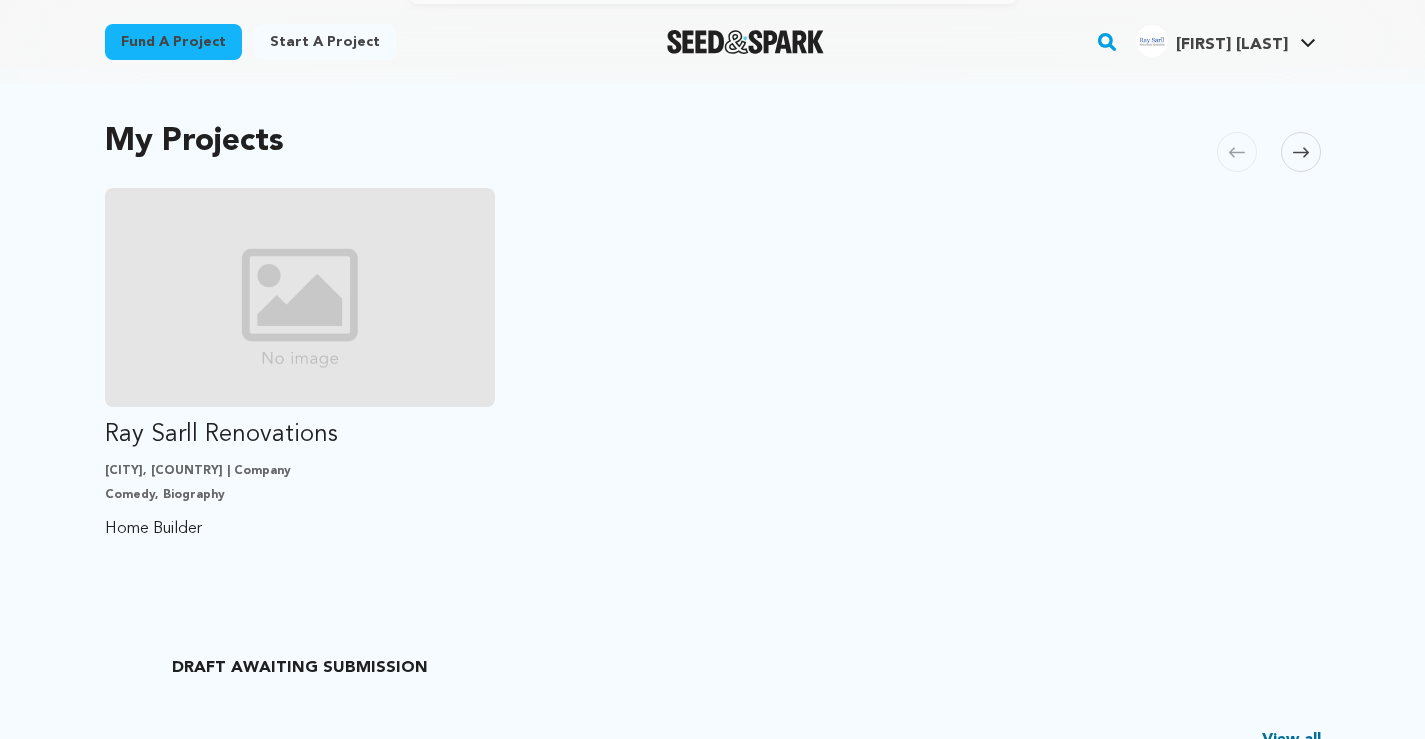 click on "[FIRST] [LAST]" at bounding box center (1232, 45) 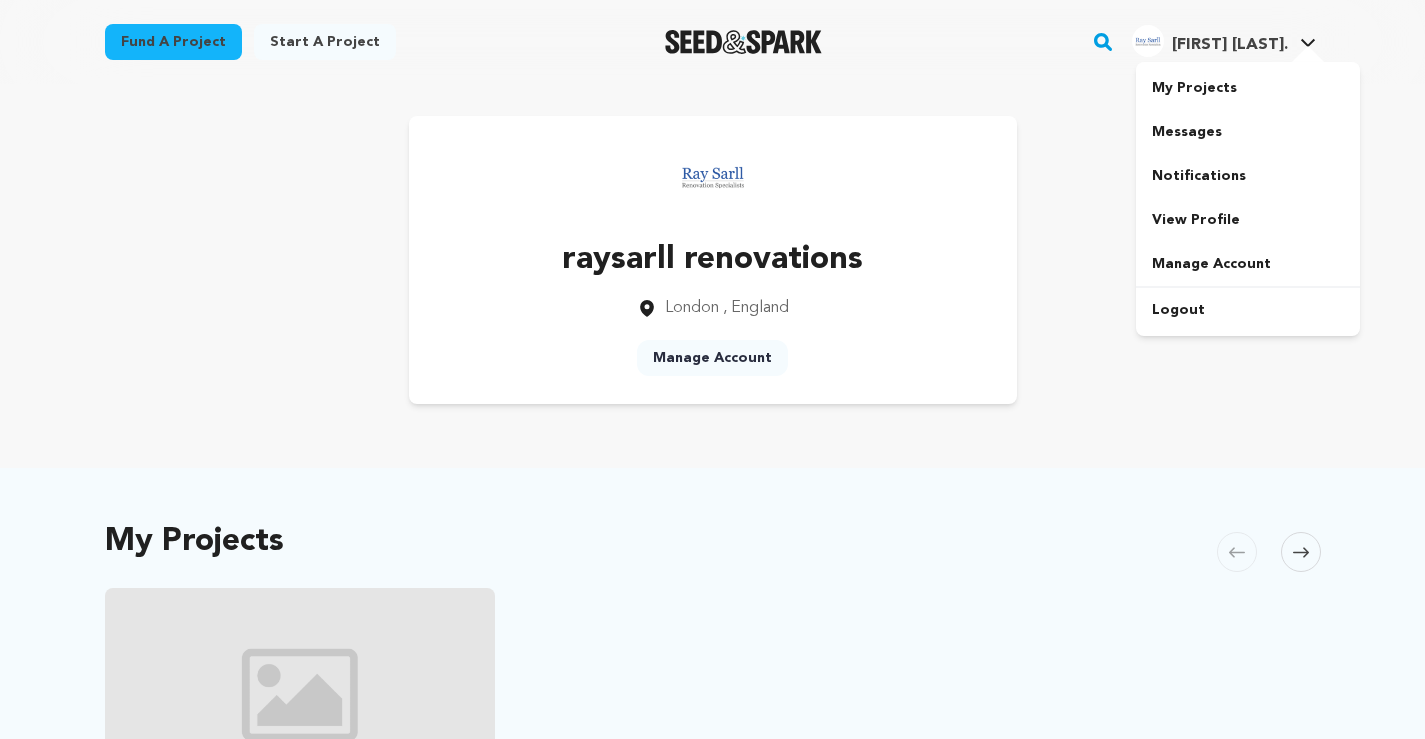 scroll, scrollTop: 0, scrollLeft: 0, axis: both 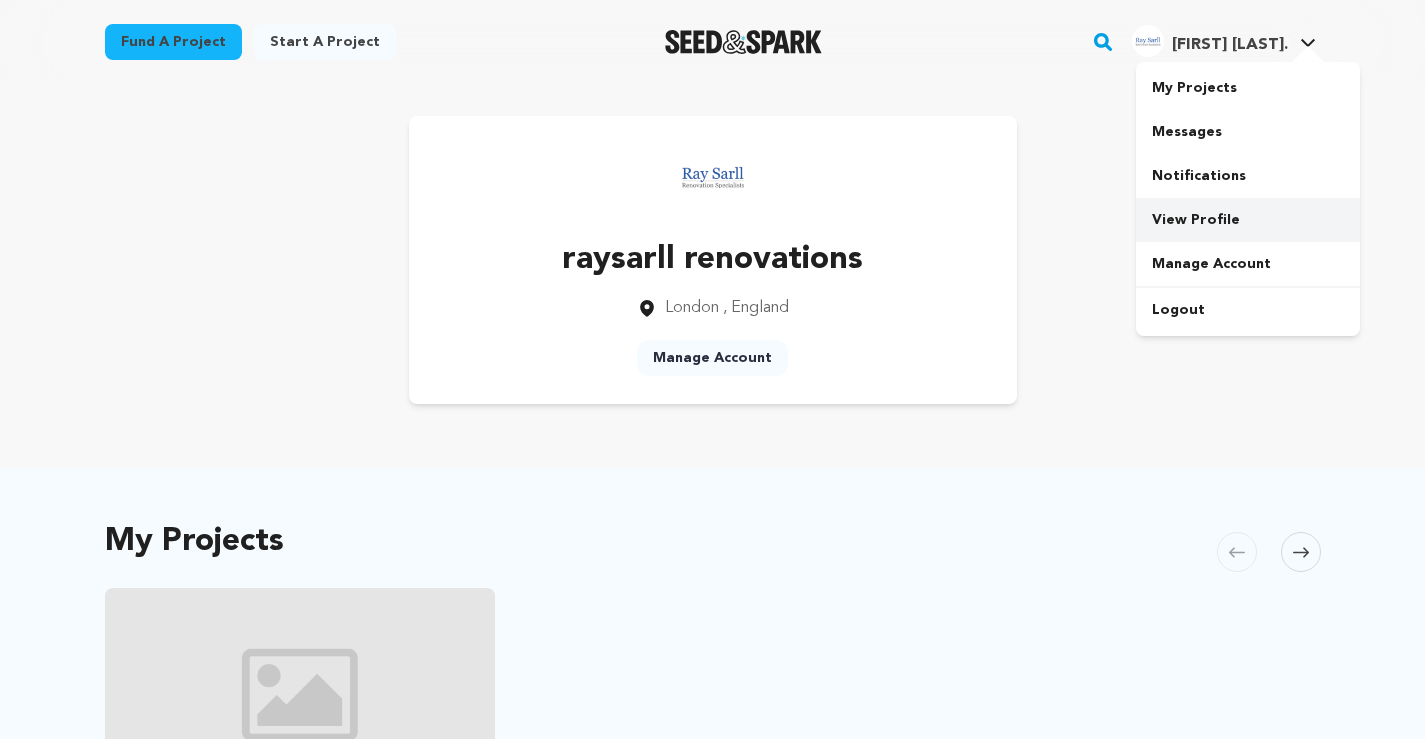click on "View Profile" at bounding box center (1248, 220) 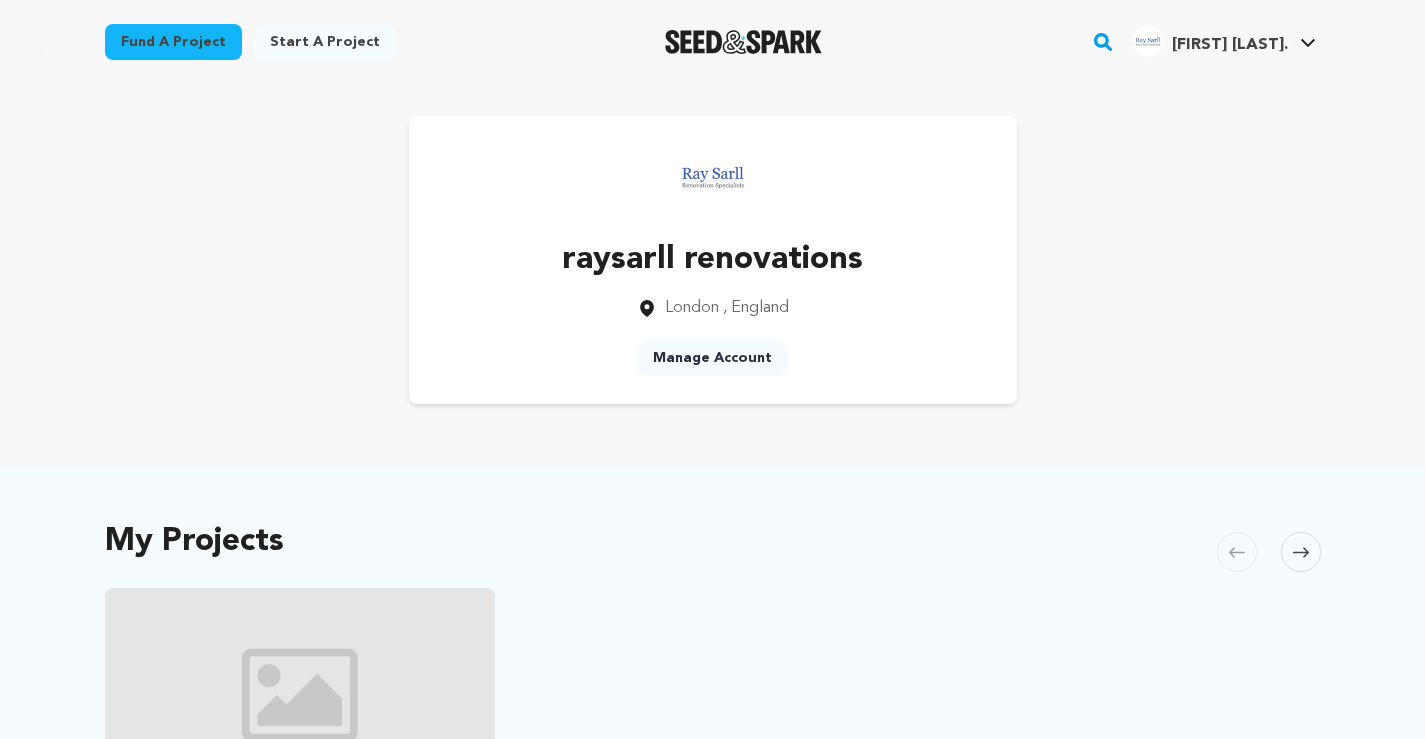 scroll, scrollTop: 0, scrollLeft: 0, axis: both 